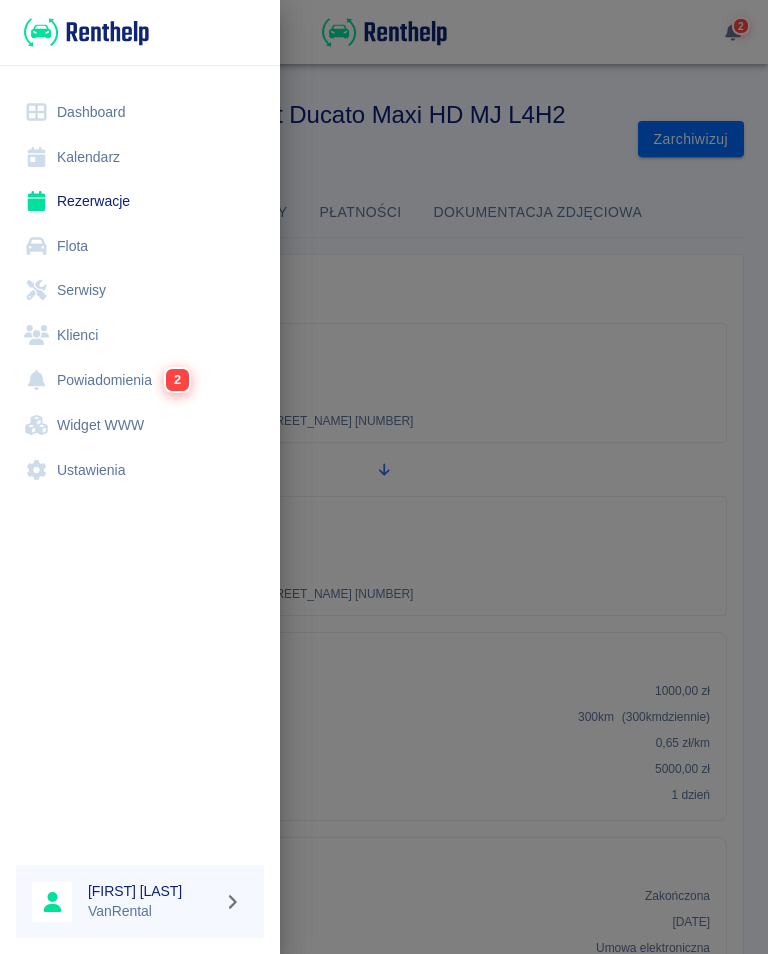 scroll, scrollTop: 0, scrollLeft: 0, axis: both 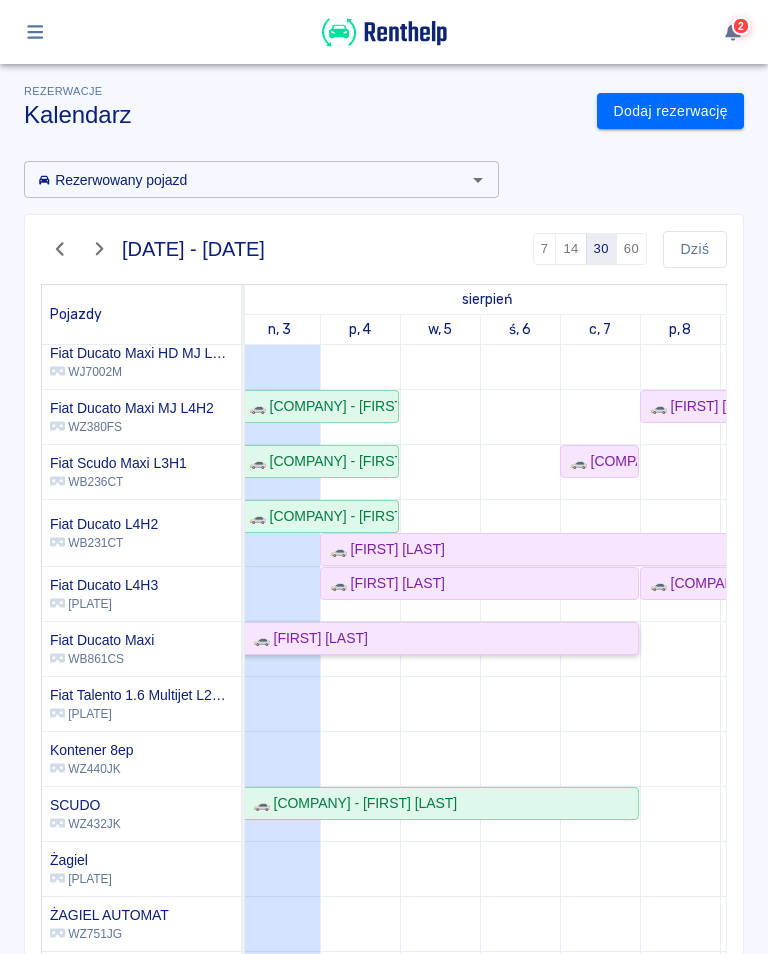 click on "🚗 [FIRST] [LAST]" at bounding box center (306, 638) 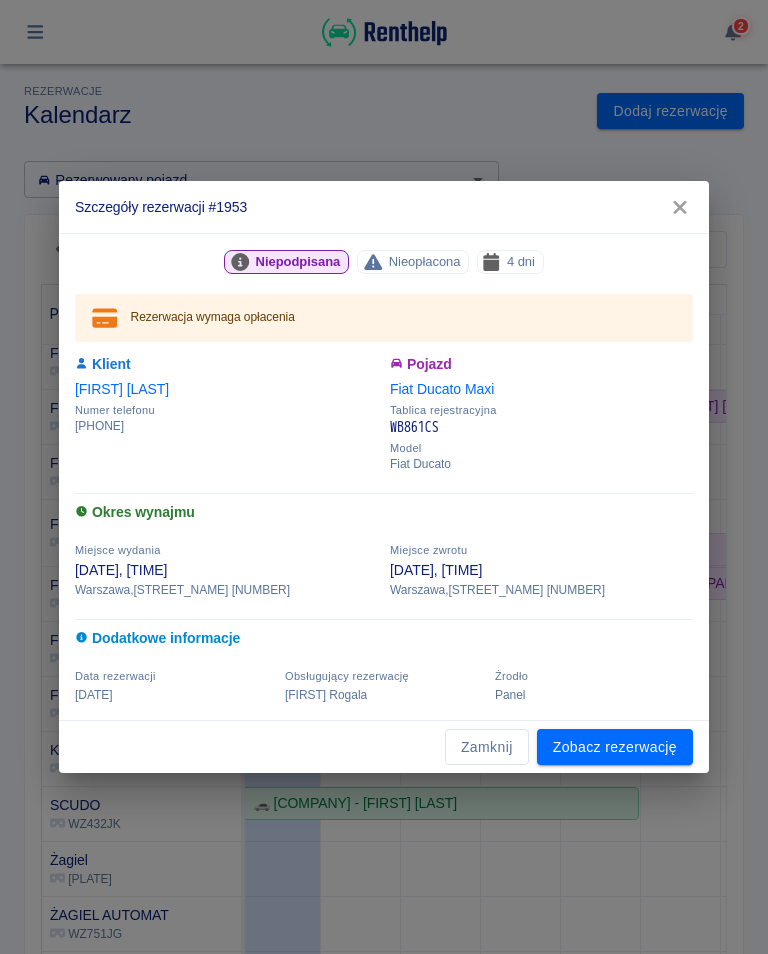click on "Zobacz rezerwację" at bounding box center [615, 747] 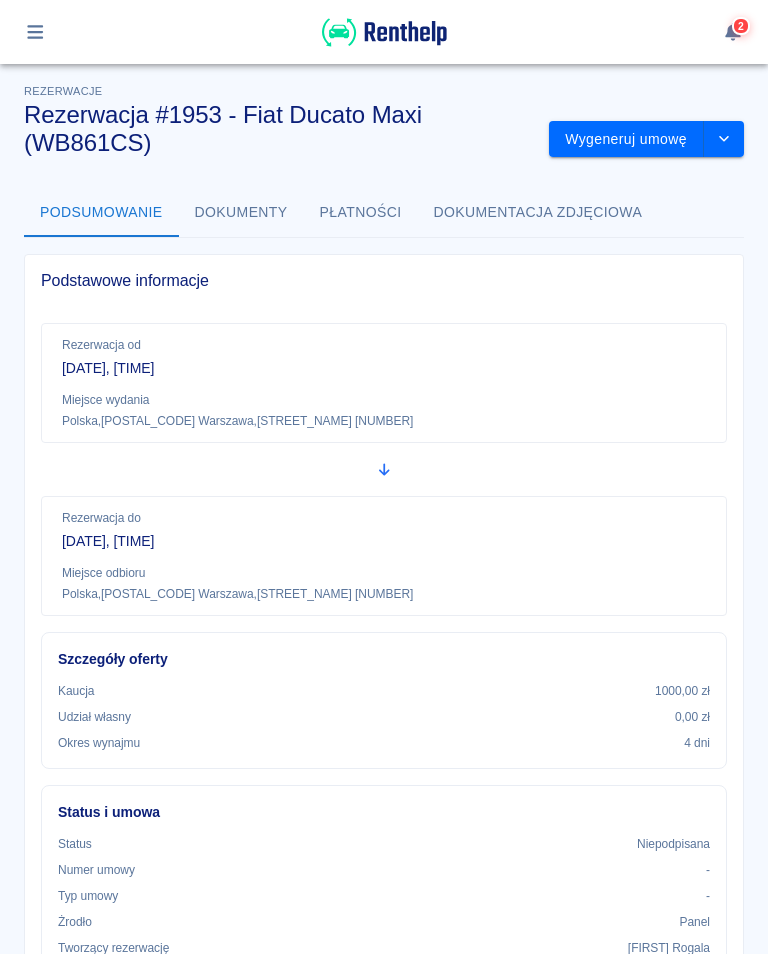 scroll, scrollTop: 0, scrollLeft: 0, axis: both 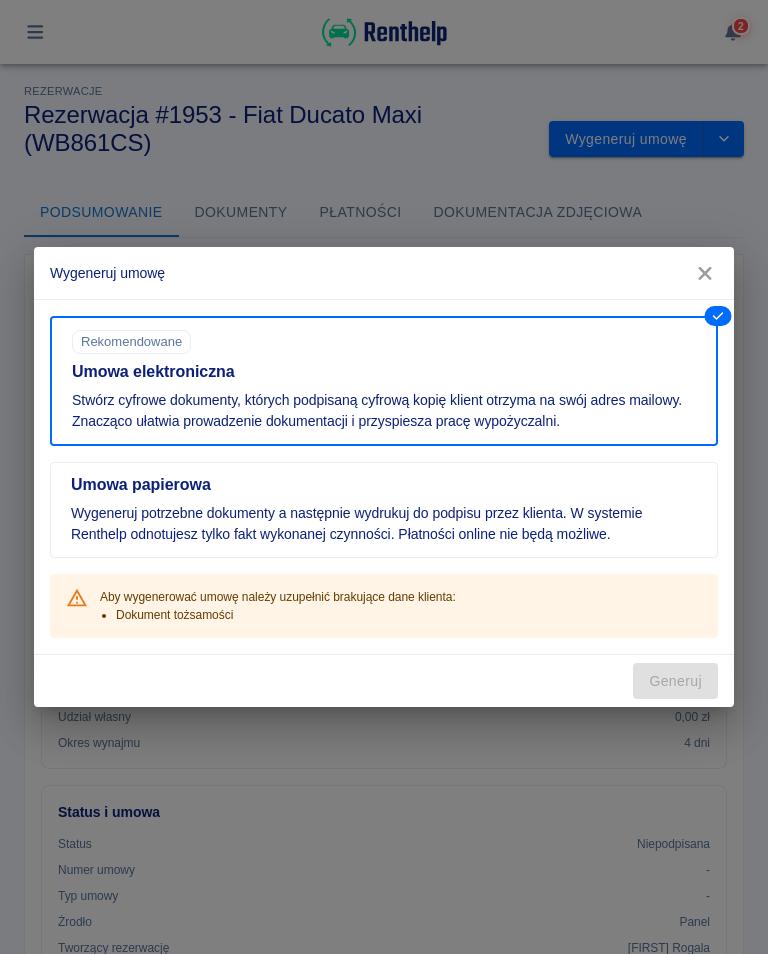 click 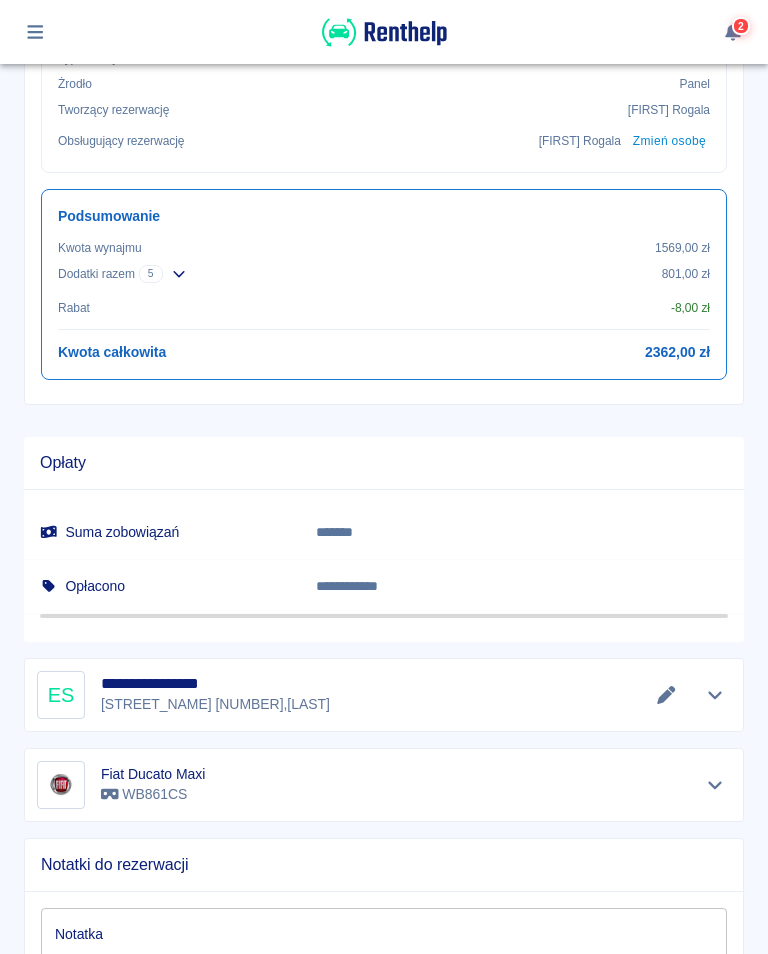 scroll, scrollTop: 848, scrollLeft: 0, axis: vertical 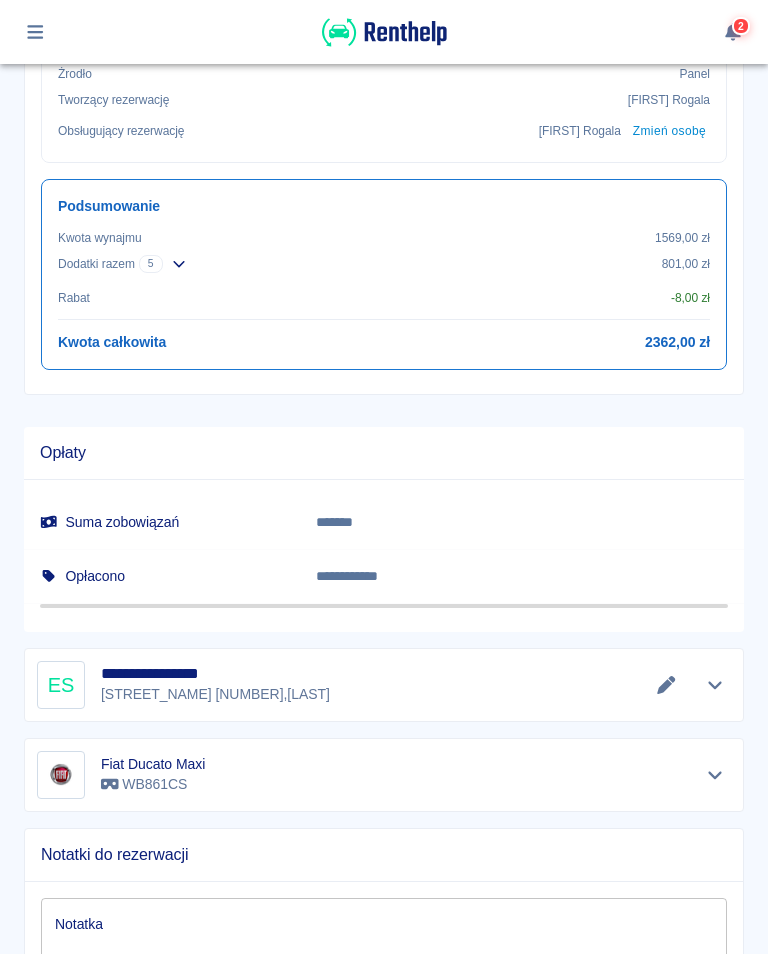 click 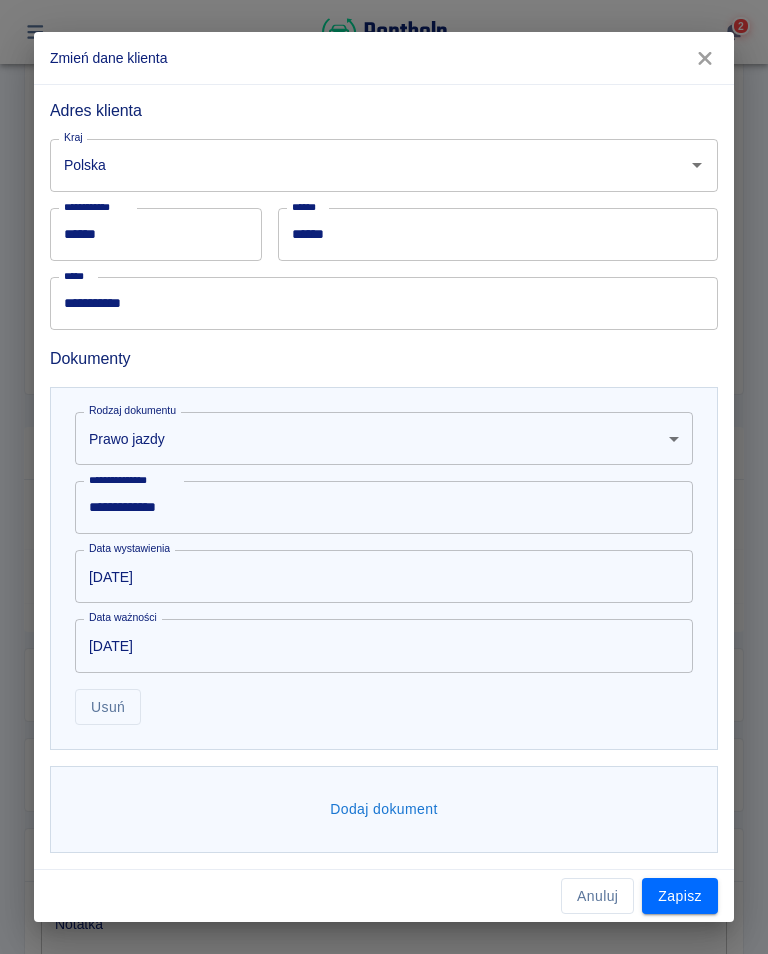 scroll, scrollTop: 445, scrollLeft: 0, axis: vertical 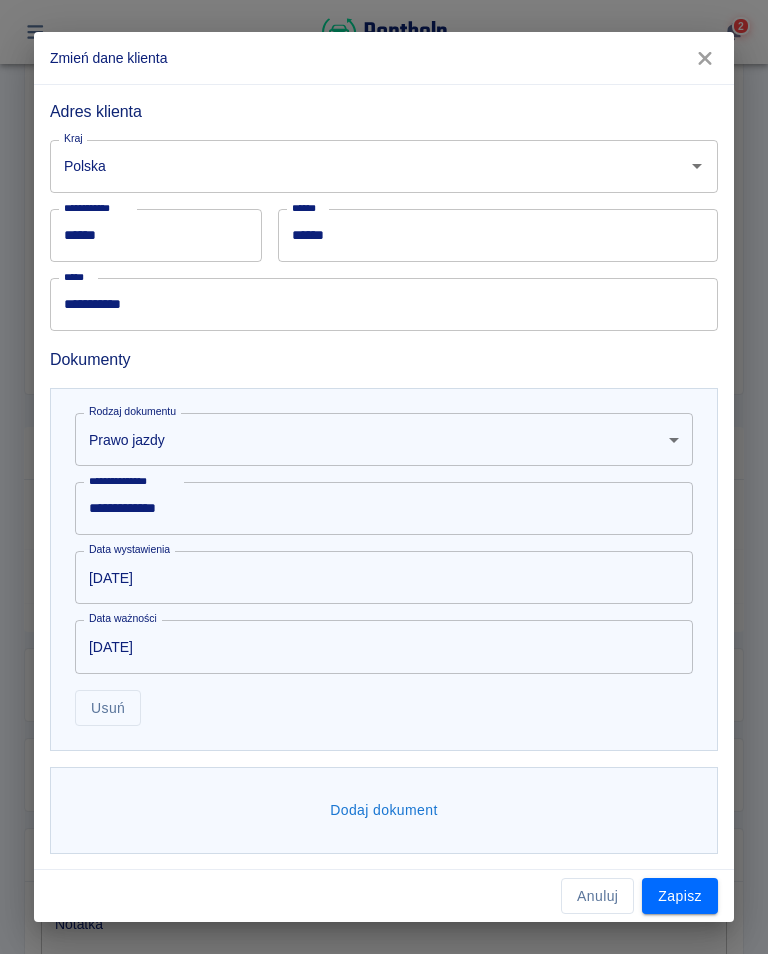 click on "Dodaj dokument" at bounding box center (384, 810) 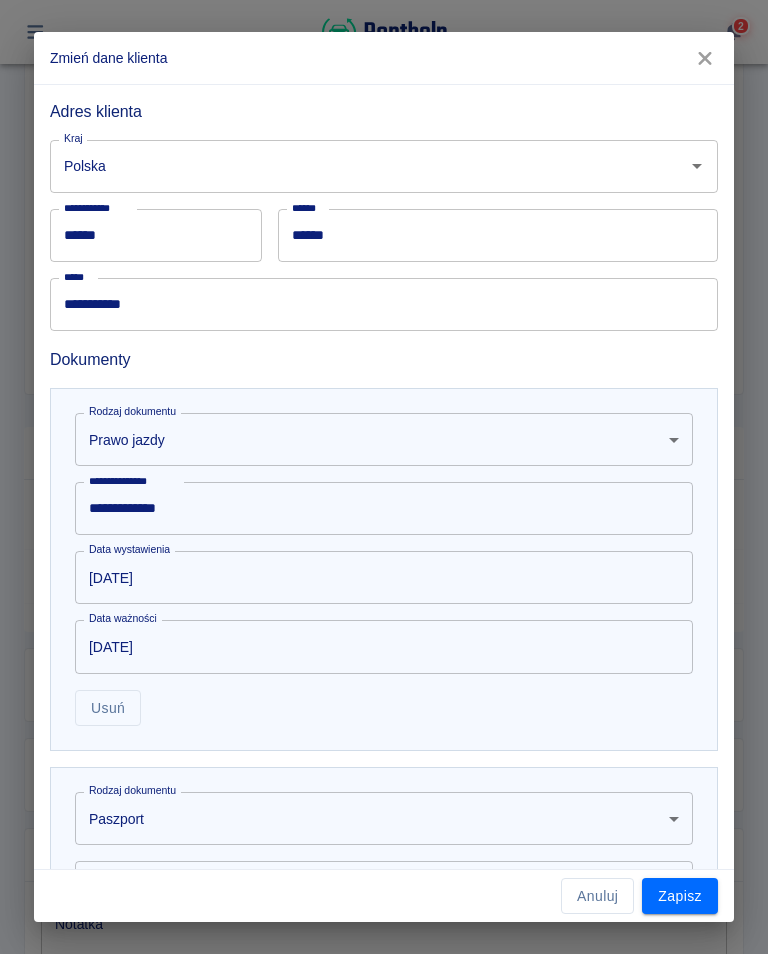 click on "Rezerwacja od [DATE], [TIME] Miejsce wydania Polska , [POSTAL_CODE] Warszawa , [STREET_NAME] [NUMBER] Rezerwacja do [DATE], [TIME] Miejsce odbioru Polska , [POSTAL_CODE] Warszawa , [STREET_NAME] [NUMBER] Szczegóły oferty Kaucja 1000,00 zł Udział własny 0,00 zł Okres wynajmu 4 dni Status i umowa Status Niepodpisana Numer umowy - Typ umowy - Żrodło Panel Tworzący rezerwację [FIRST] [LAST] Obsługujący rezerwację [FIRST] [LAST] Zmień osobę Podsumowanie Kwota wynajmu 1569,00 zł Dodatki razem 5 801,00 zł Wyjazd za granicę RP Jednorazowo Dodatek pojedynczy 1 × 246,00 zł = 246,00 zł Wydanie auta w niedzielę/święto Jednorazowo Dodatek pojedynczy 1 × = 1 4" at bounding box center (384, 477) 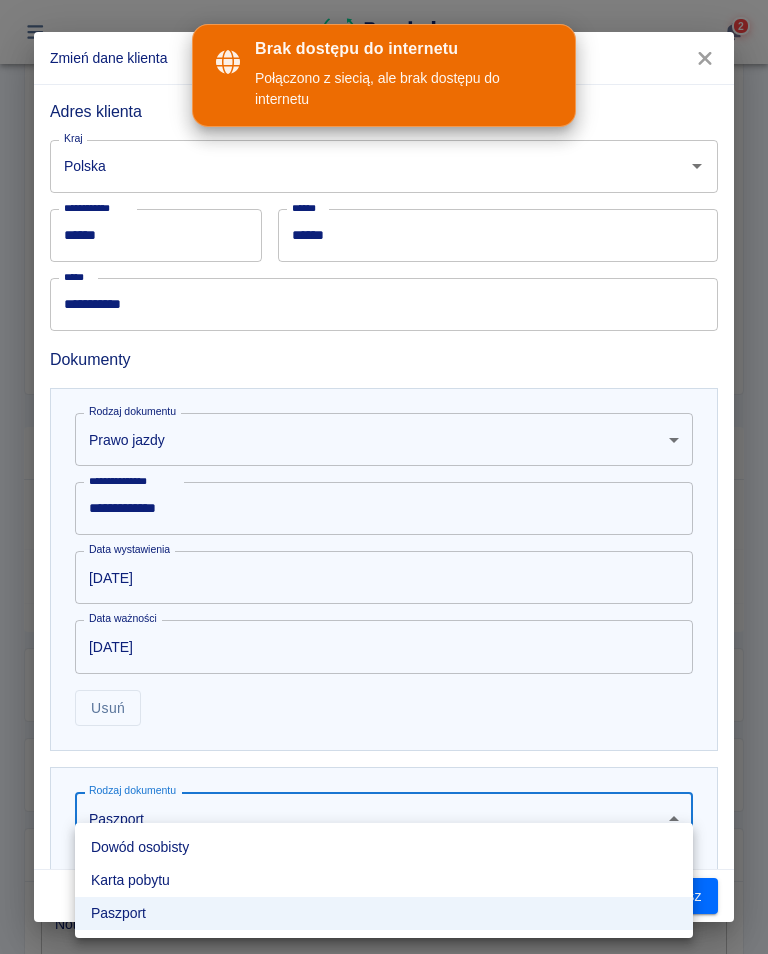 click on "Dowód osobisty" at bounding box center (384, 847) 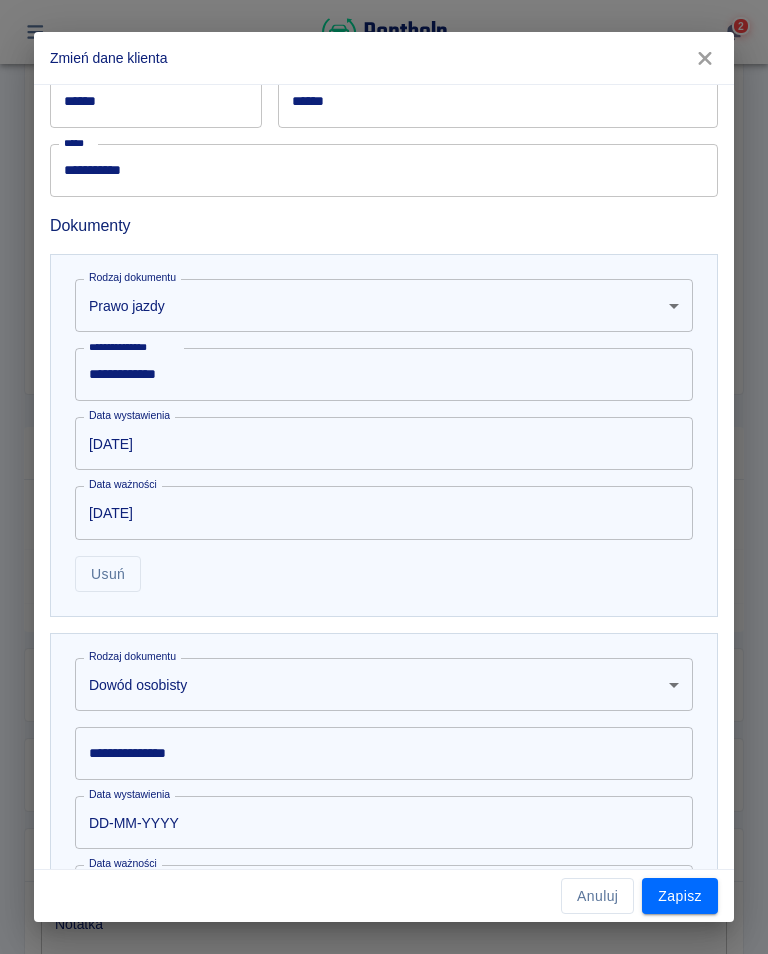 scroll, scrollTop: 580, scrollLeft: 0, axis: vertical 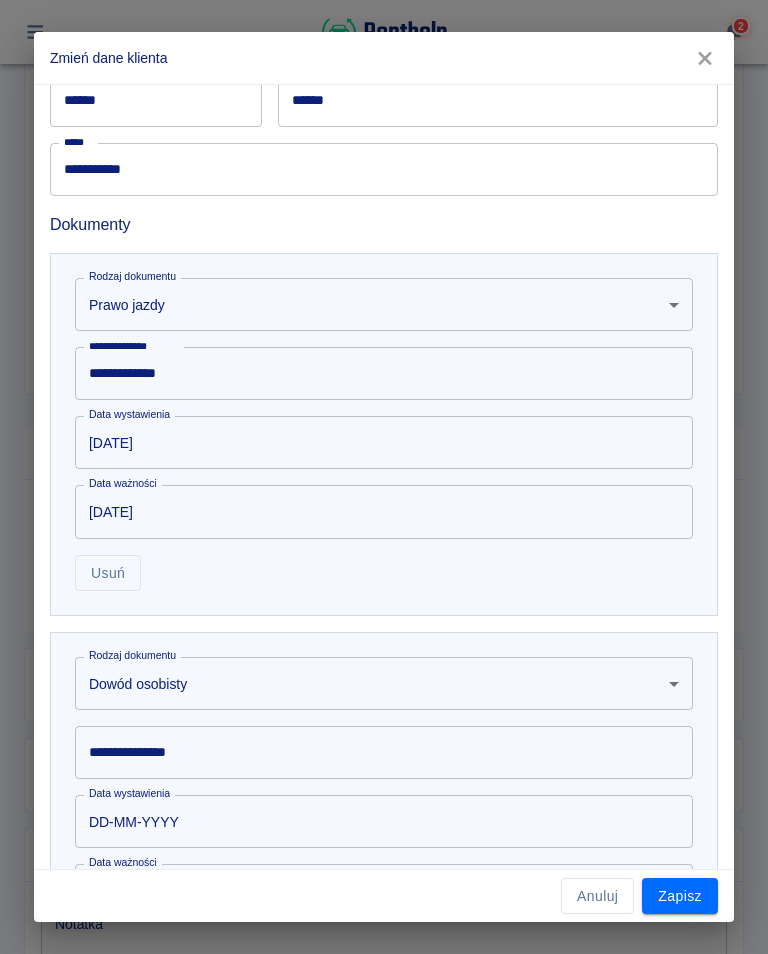 click on "**********" at bounding box center [384, 752] 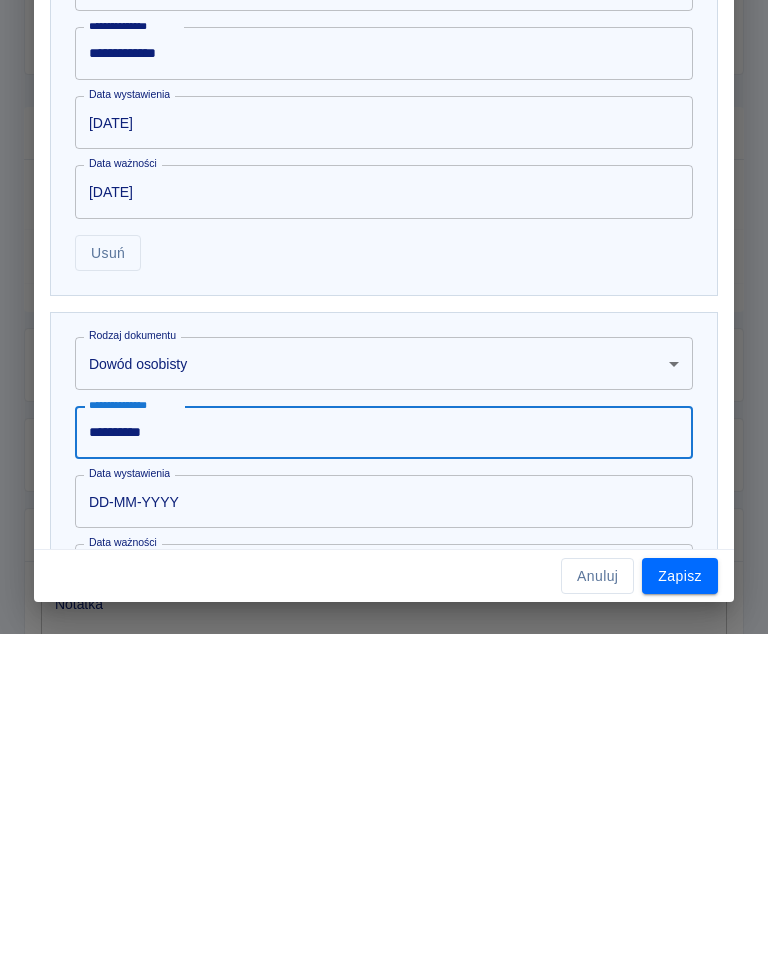 type on "**********" 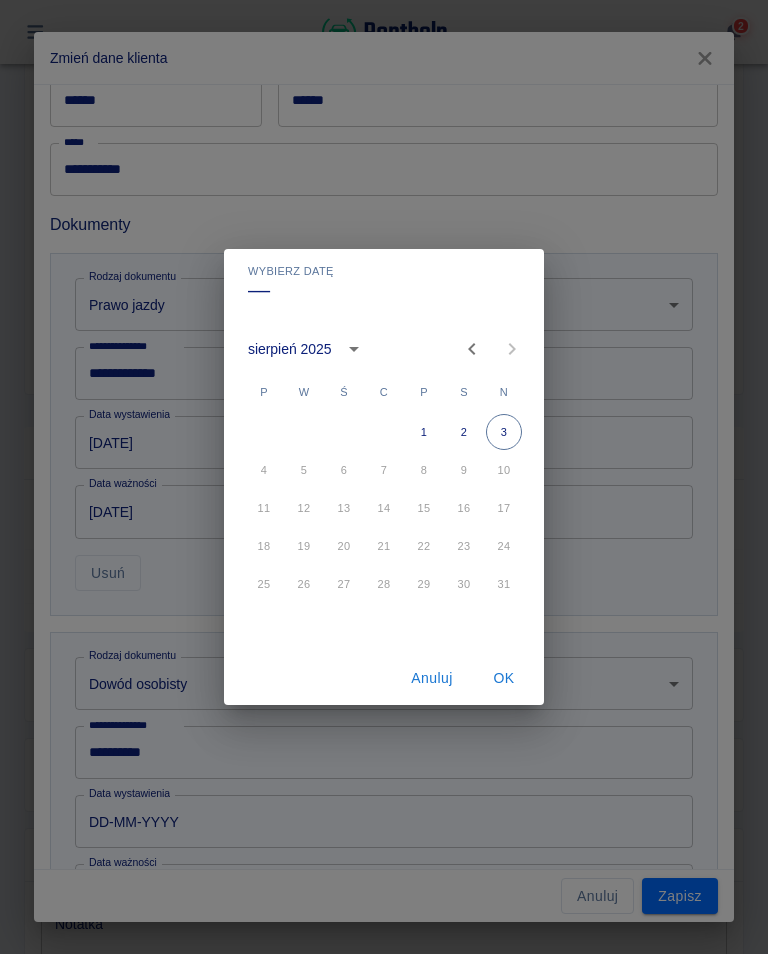 click on "Wybierz datę –– sierpień 2025 P W Ś C P S N 1 2 3 4 5 6 7 8 9 10 11 12 13 14 15 16 17 18 19 20 21 22 23 24 25 26 27 28 29 30 31 Anuluj OK" at bounding box center (384, 477) 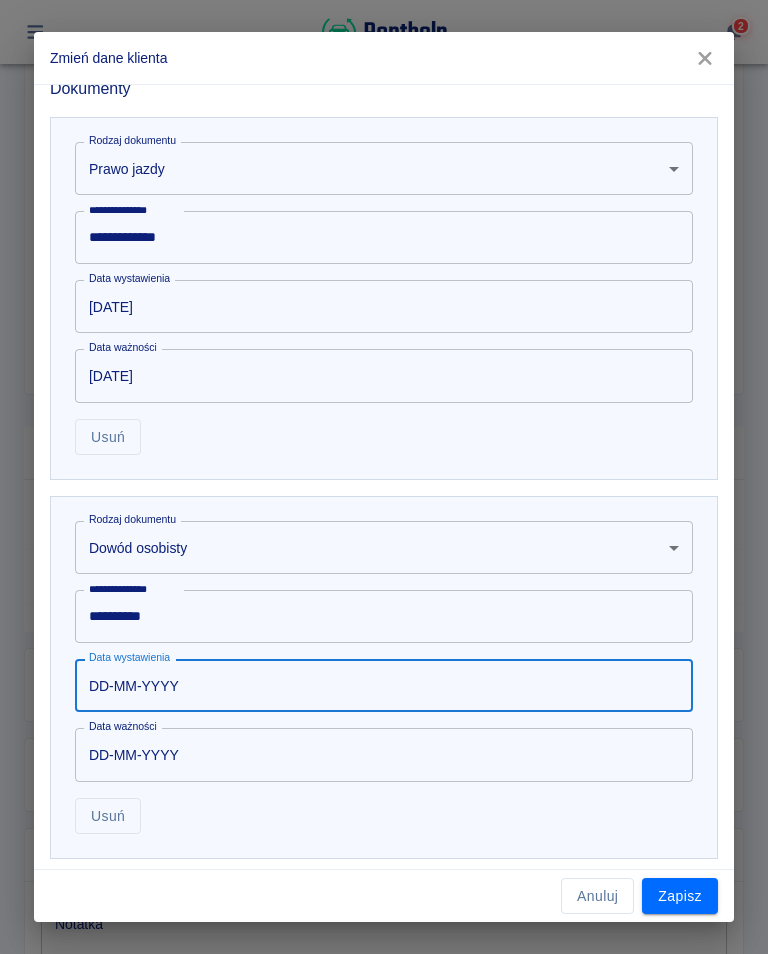 scroll, scrollTop: 717, scrollLeft: 0, axis: vertical 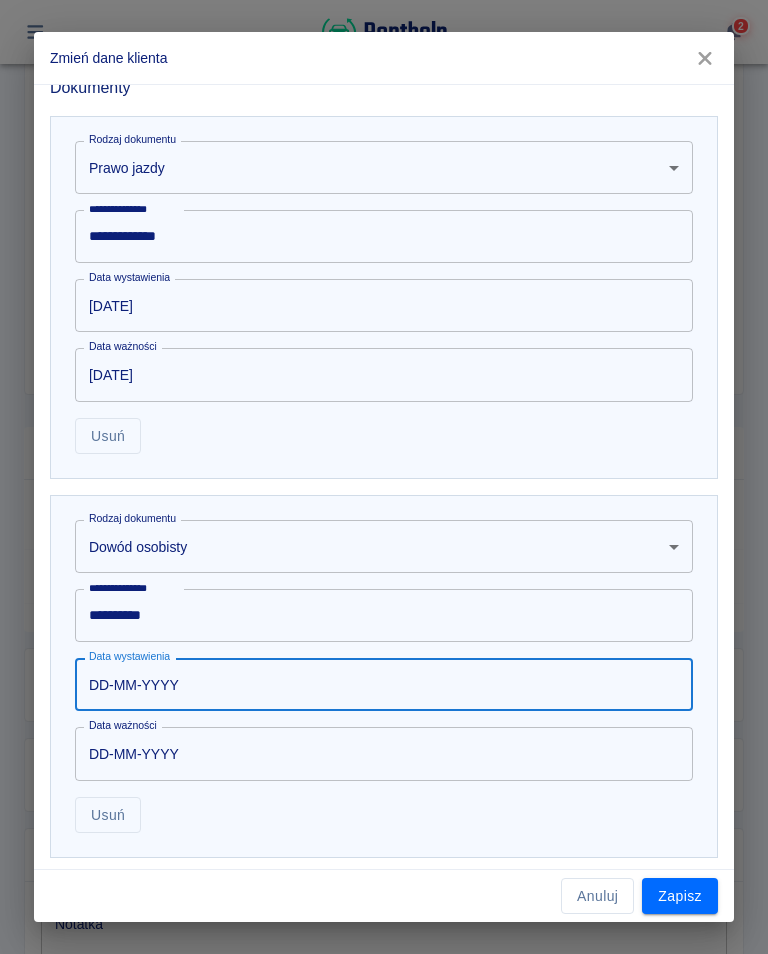 click on "DD-MM-YYYY" at bounding box center [377, 684] 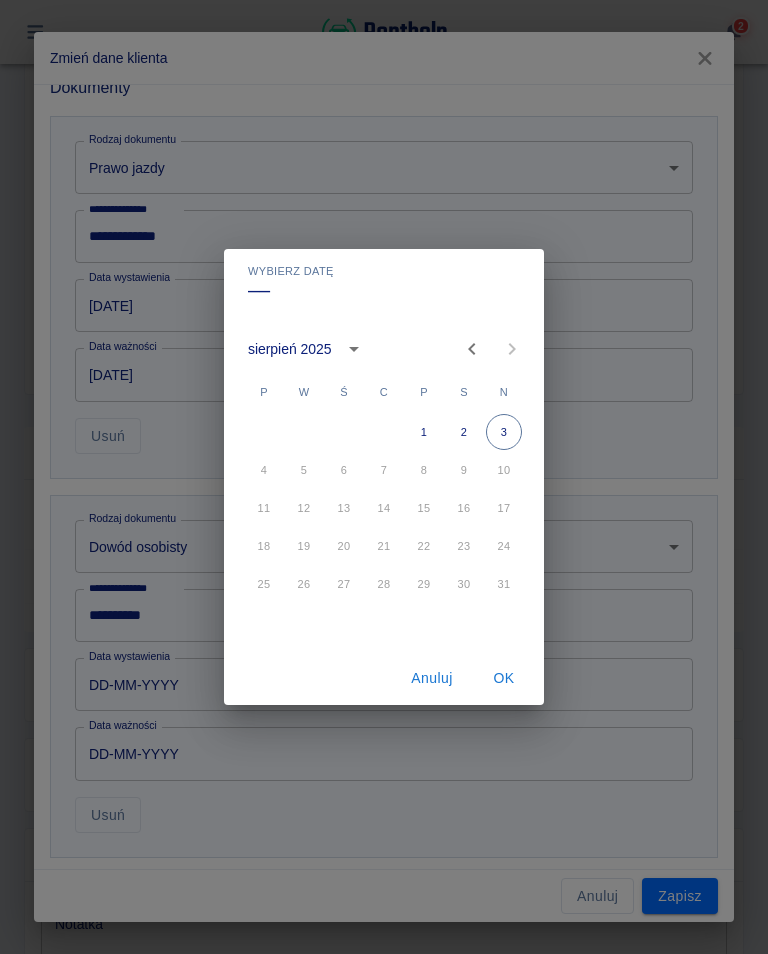 click 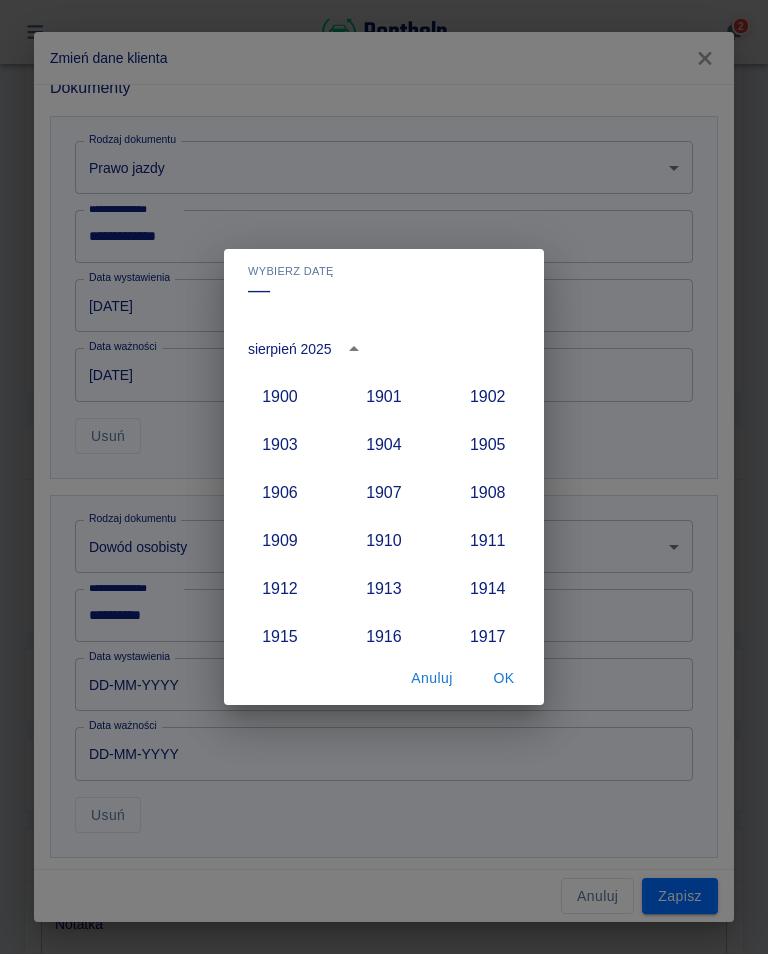 scroll, scrollTop: 1852, scrollLeft: 0, axis: vertical 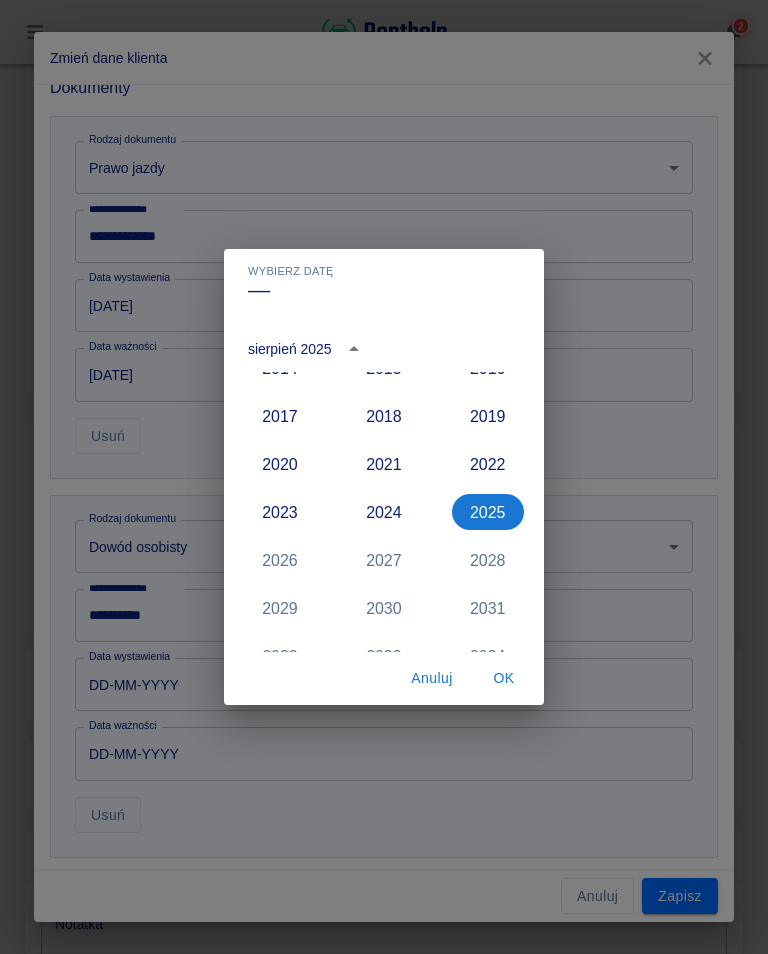 click on "2023" at bounding box center (280, 512) 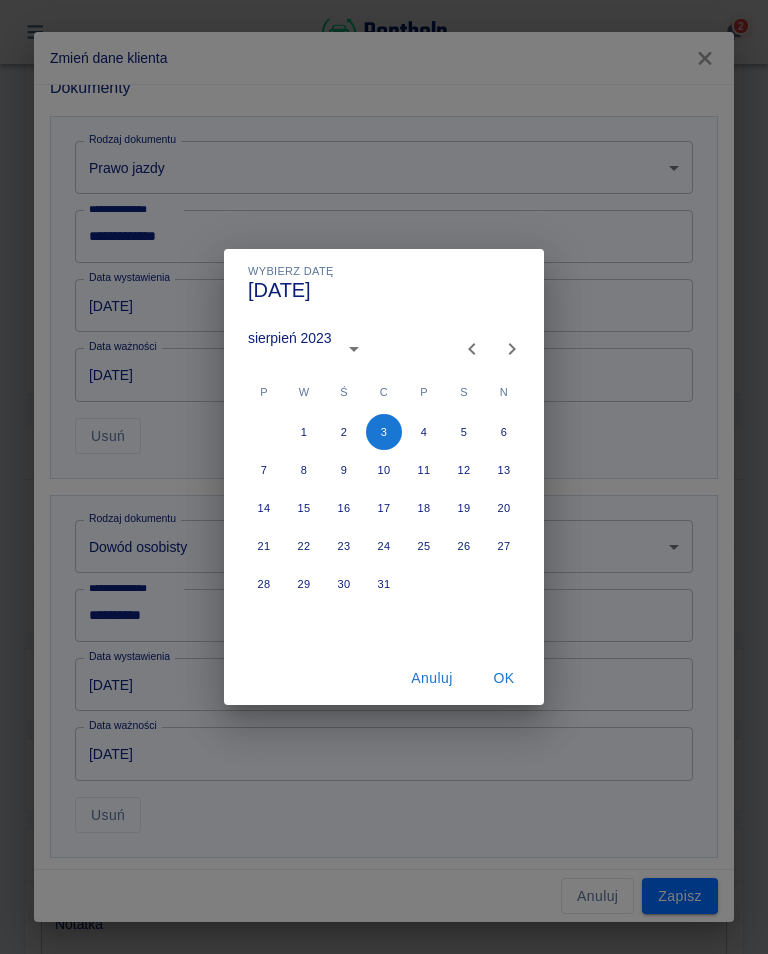 type on "[DATE]" 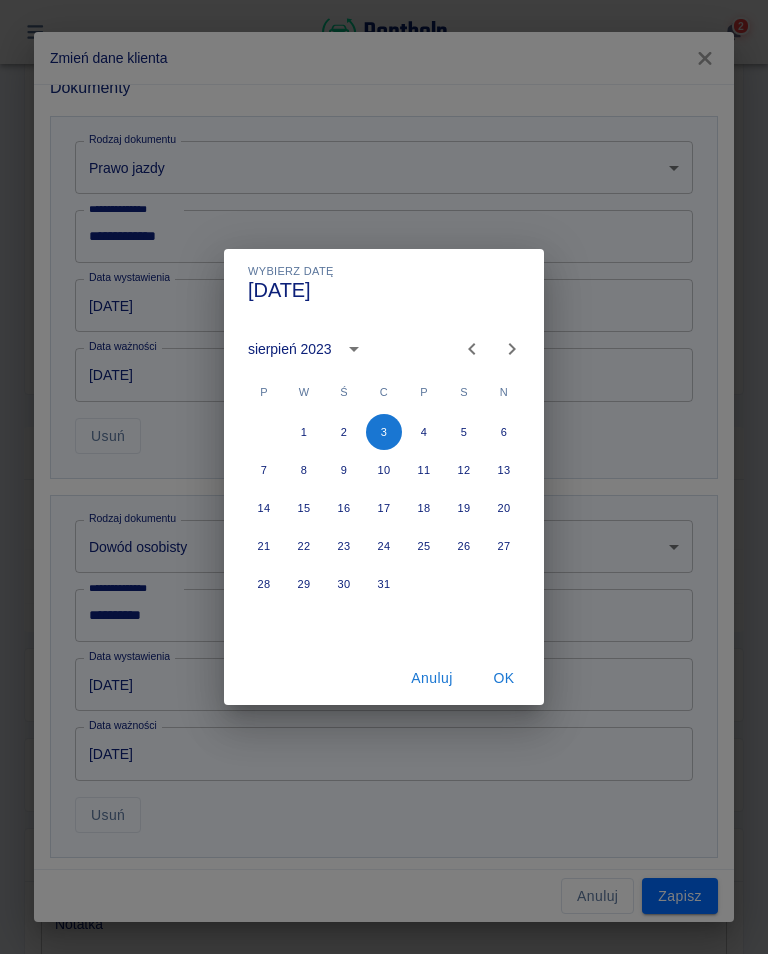 click 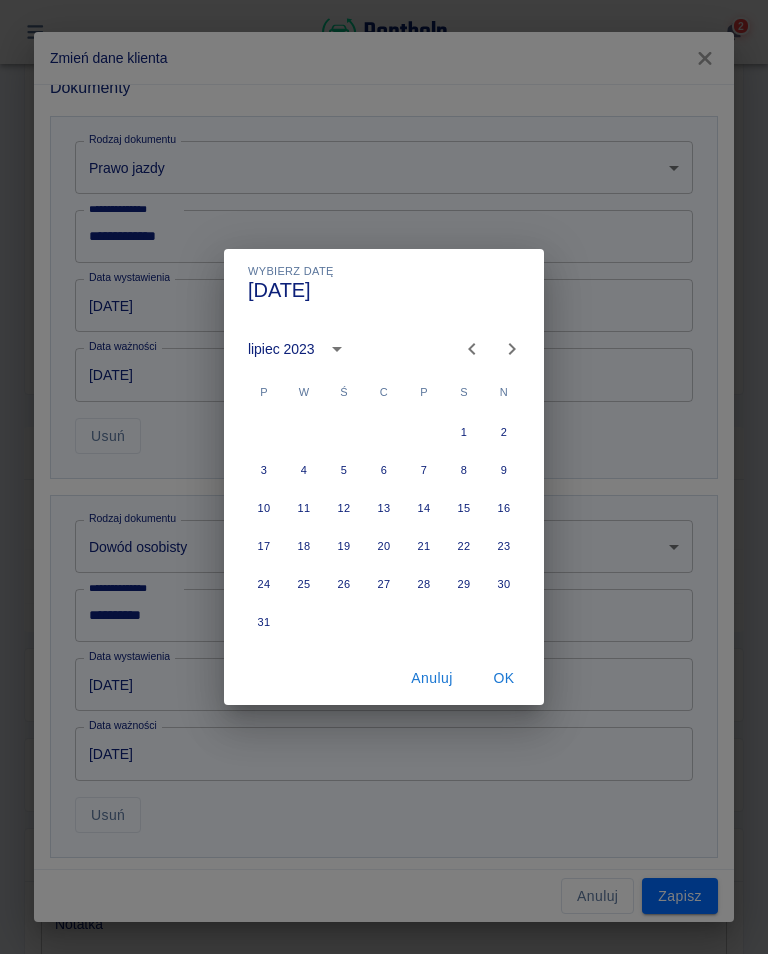 click 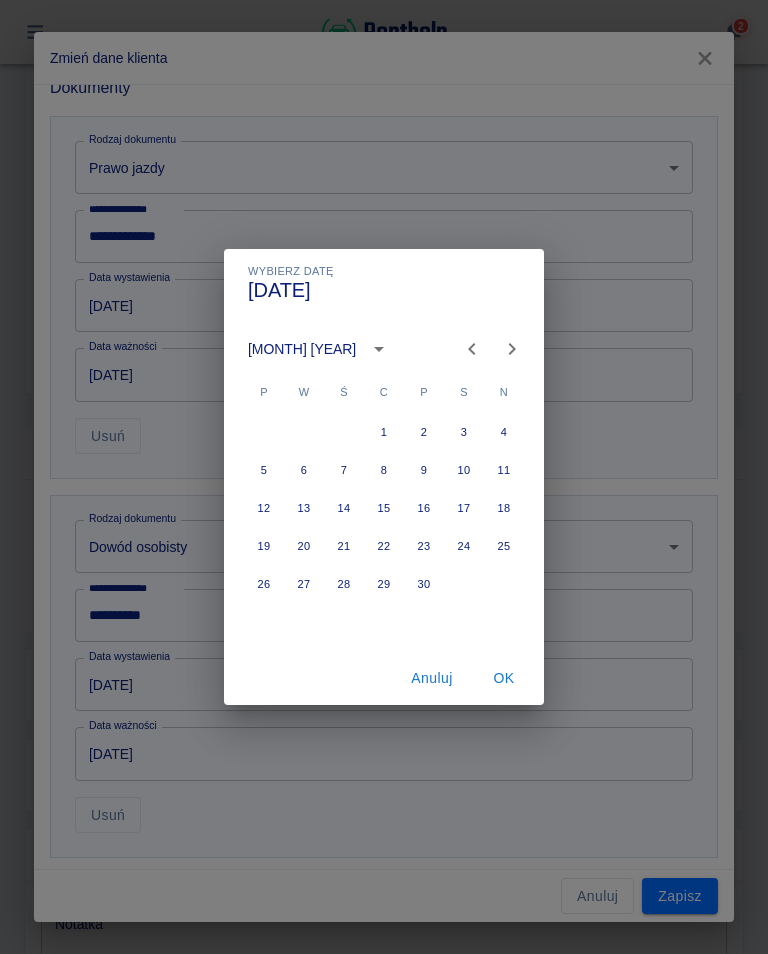 click 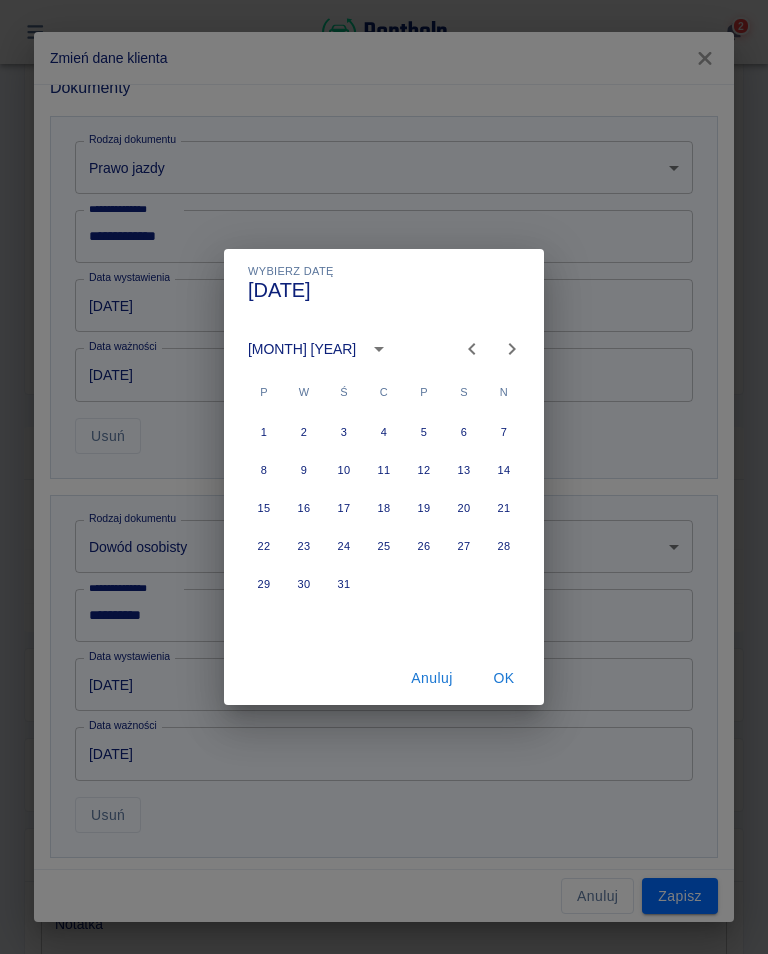 click 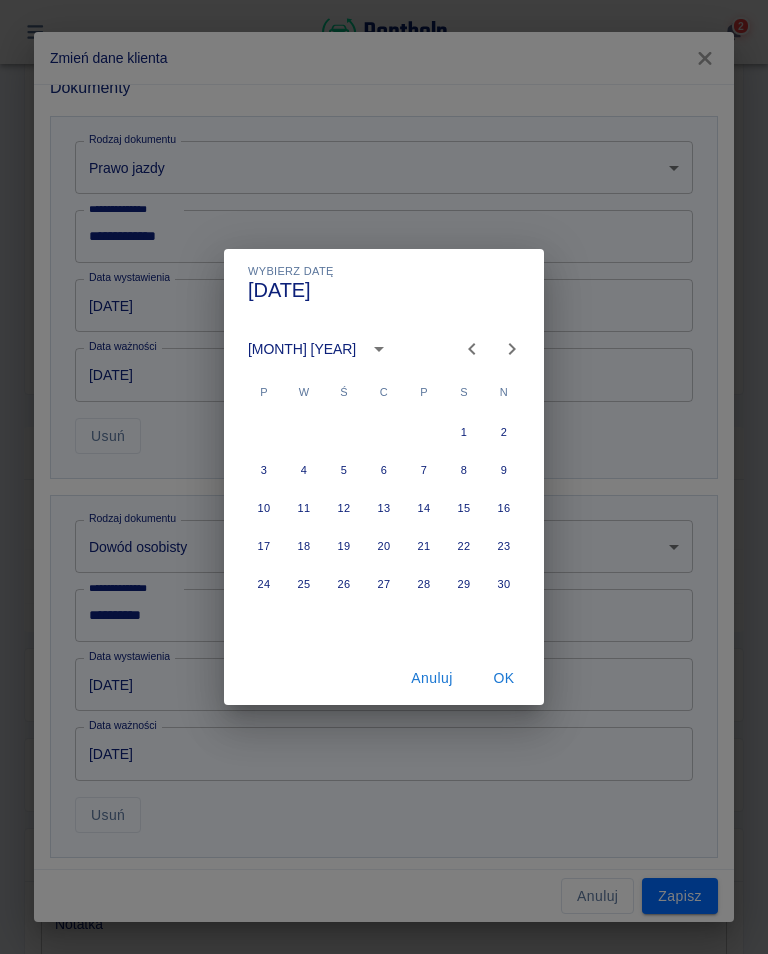 click on "18" at bounding box center (304, 546) 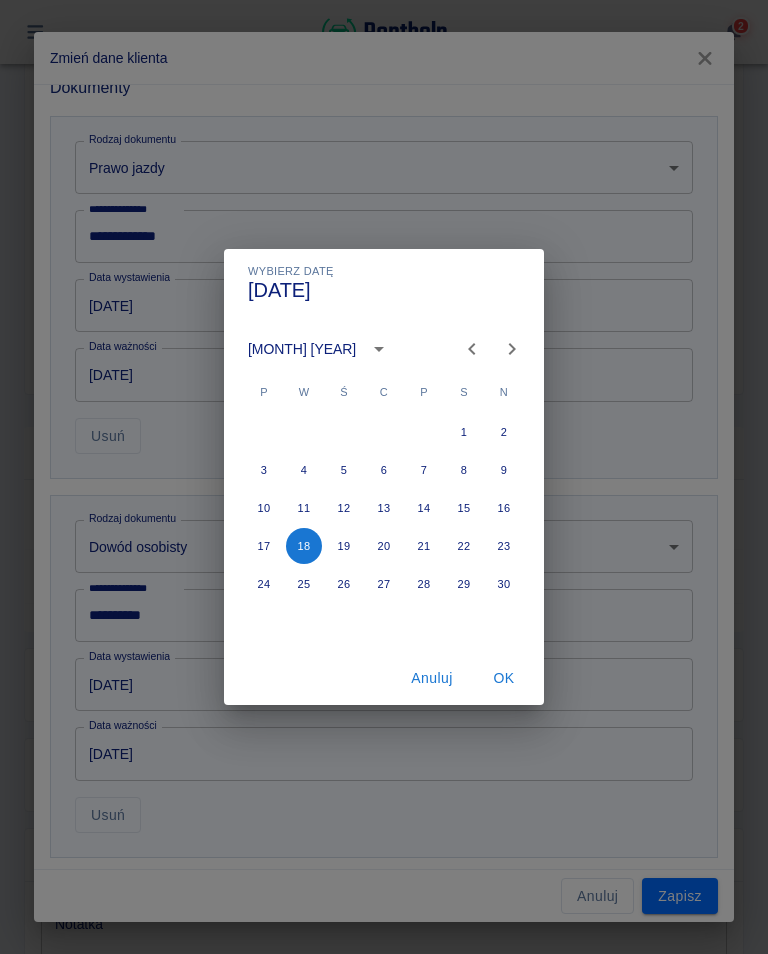 type on "[DATE]" 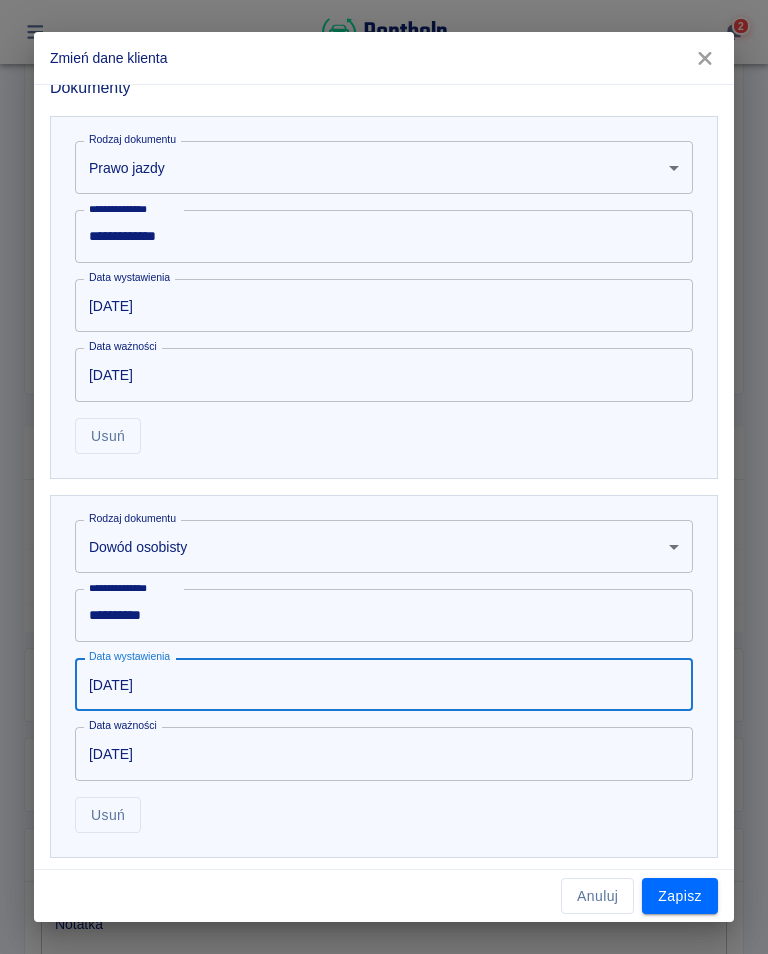 click on "Rezerwacja od [DATE], [TIME] Miejsce wydania Polska , [POSTAL_CODE] Warszawa , [STREET_NAME] [NUMBER] Rezerwacja do [DATE], [TIME] Miejsce odbioru Polska , [POSTAL_CODE] Warszawa , [STREET_NAME] [NUMBER] Szczegóły oferty Kaucja 1000,00 zł Udział własny 0,00 zł Okres wynajmu 4 dni Status i umowa Status Niepodpisana Numer umowy - Typ umowy - Żrodło Panel Tworzący rezerwację [FIRST] [LAST] Obsługujący rezerwację [FIRST] [LAST] Zmień osobę Podsumowanie Kwota wynajmu 1569,00 zł Dodatki razem 5 801,00 zł Wyjazd za granicę RP Jednorazowo Dodatek pojedynczy 1 × 246,00 zł = 246,00 zł Wydanie auta w niedzielę/święto Jednorazowo Dodatek pojedynczy 1 × = 1 4" at bounding box center (384, 477) 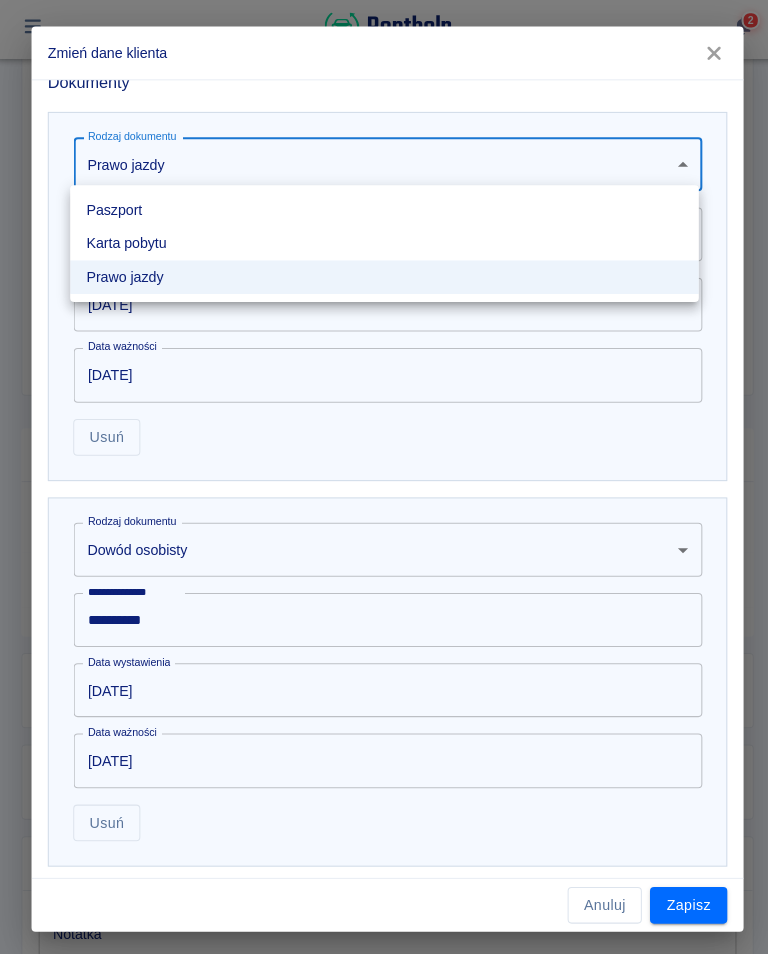click at bounding box center [384, 477] 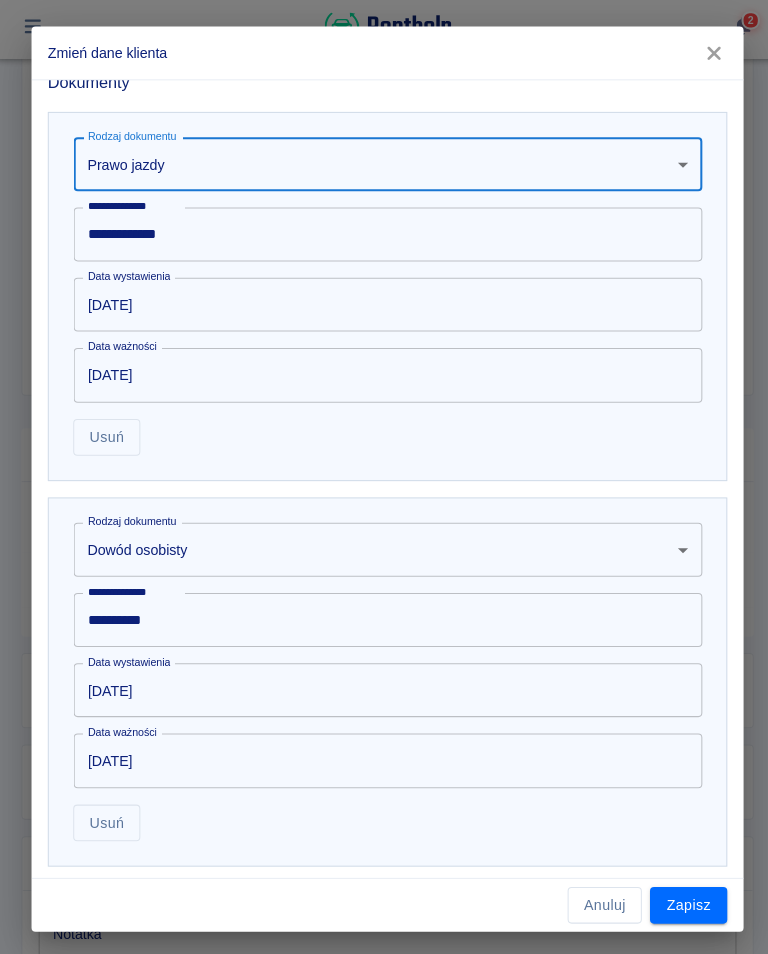 click on "Zapisz" at bounding box center [680, 896] 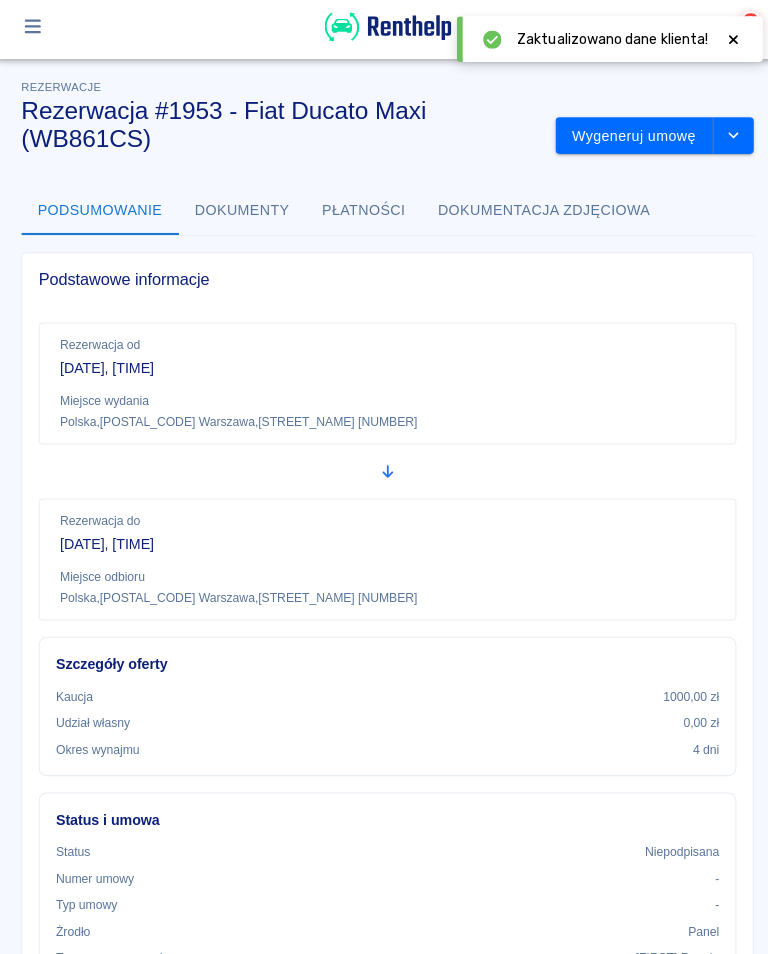 scroll, scrollTop: 0, scrollLeft: 0, axis: both 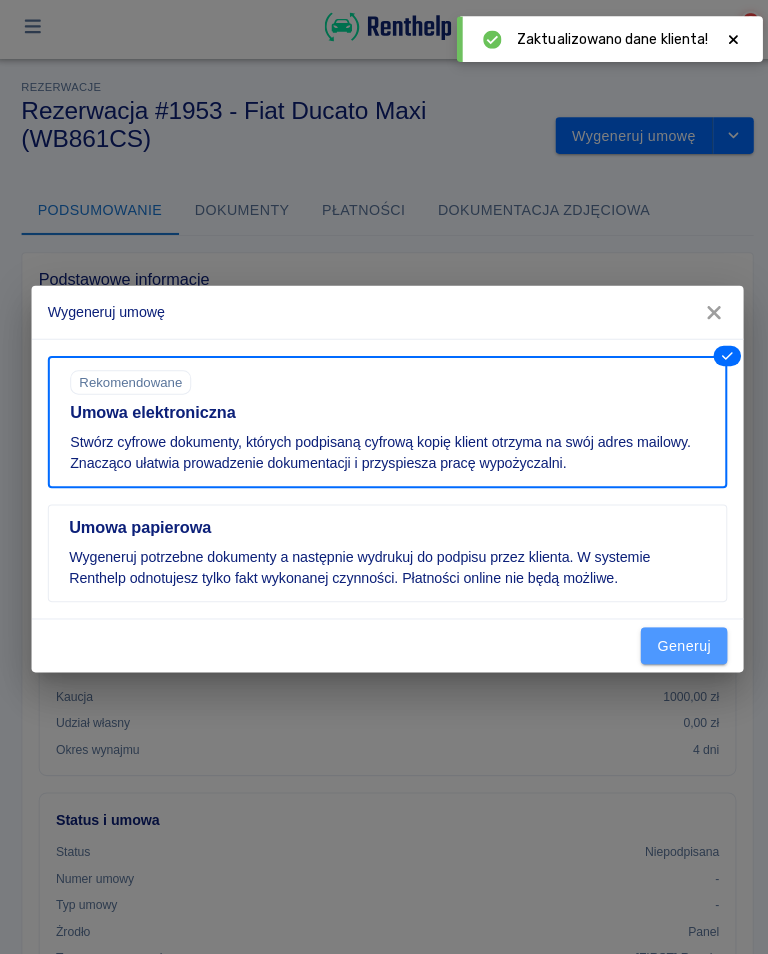 click on "Generuj" at bounding box center (675, 641) 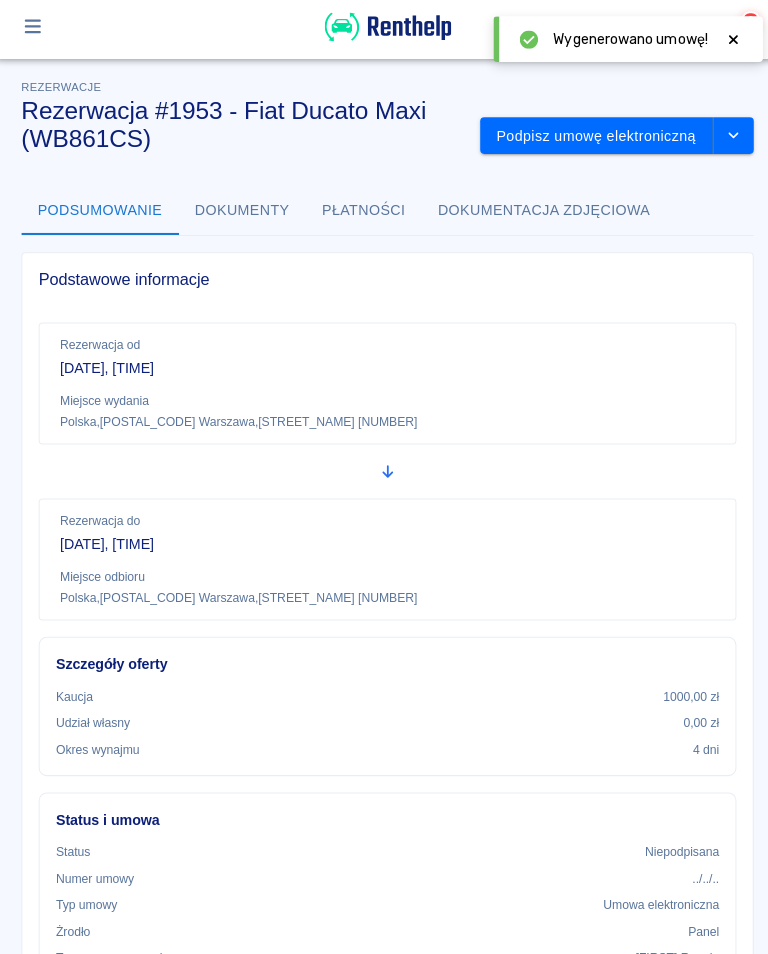 click on "Podpisz umowę elektroniczną" at bounding box center [589, 139] 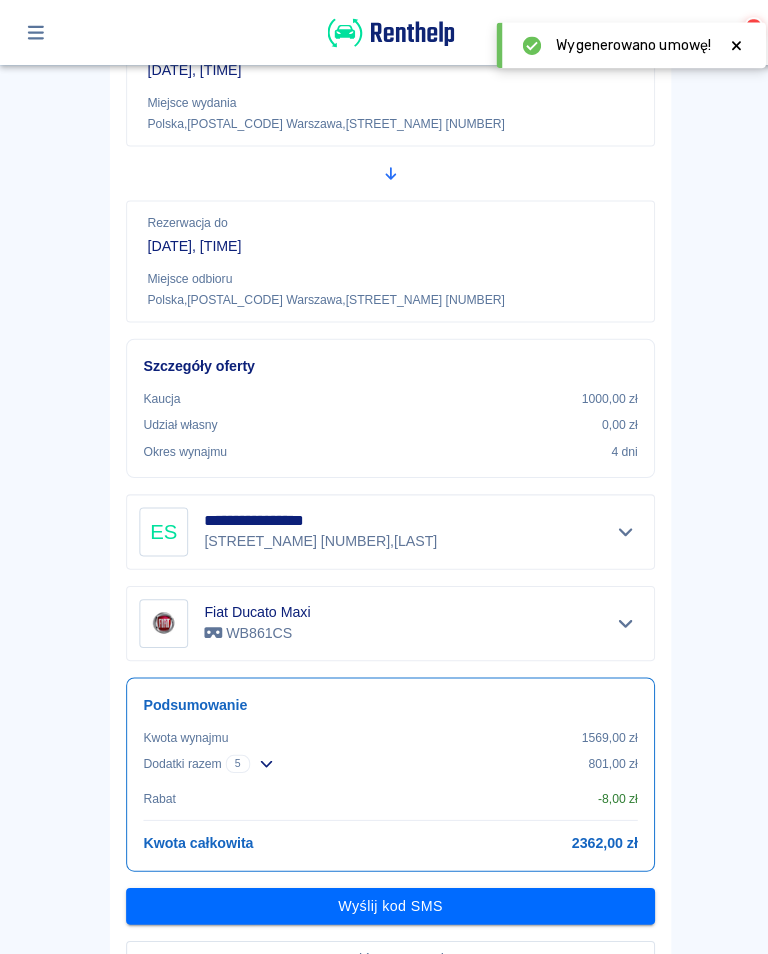 scroll, scrollTop: 261, scrollLeft: 0, axis: vertical 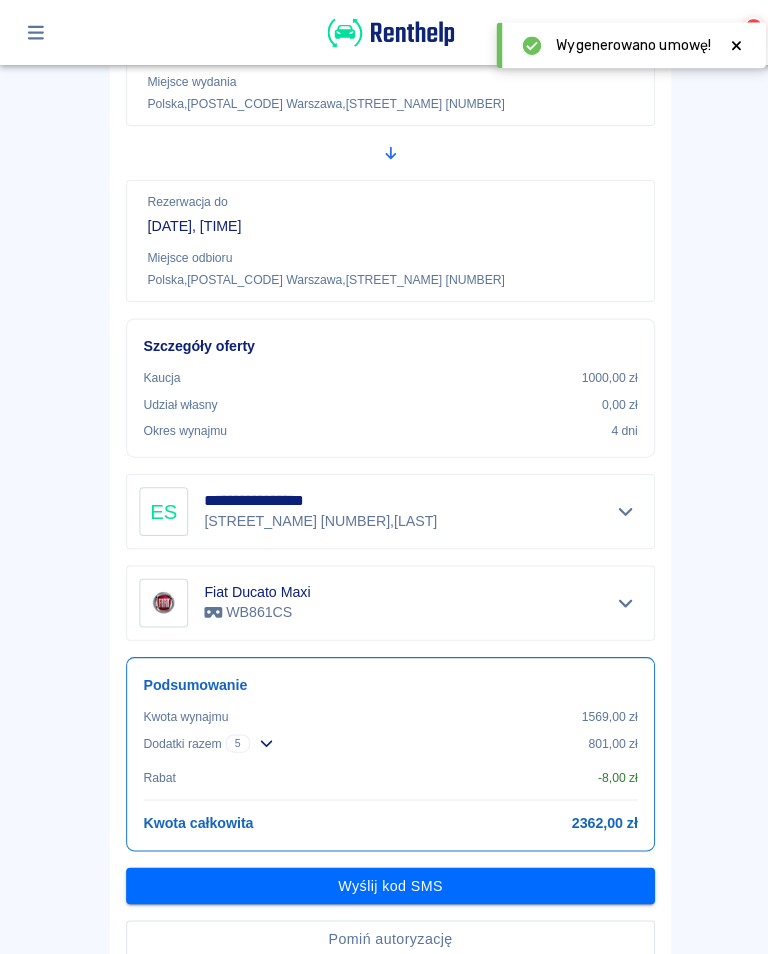 click on "Wyślij kod SMS" at bounding box center [384, 871] 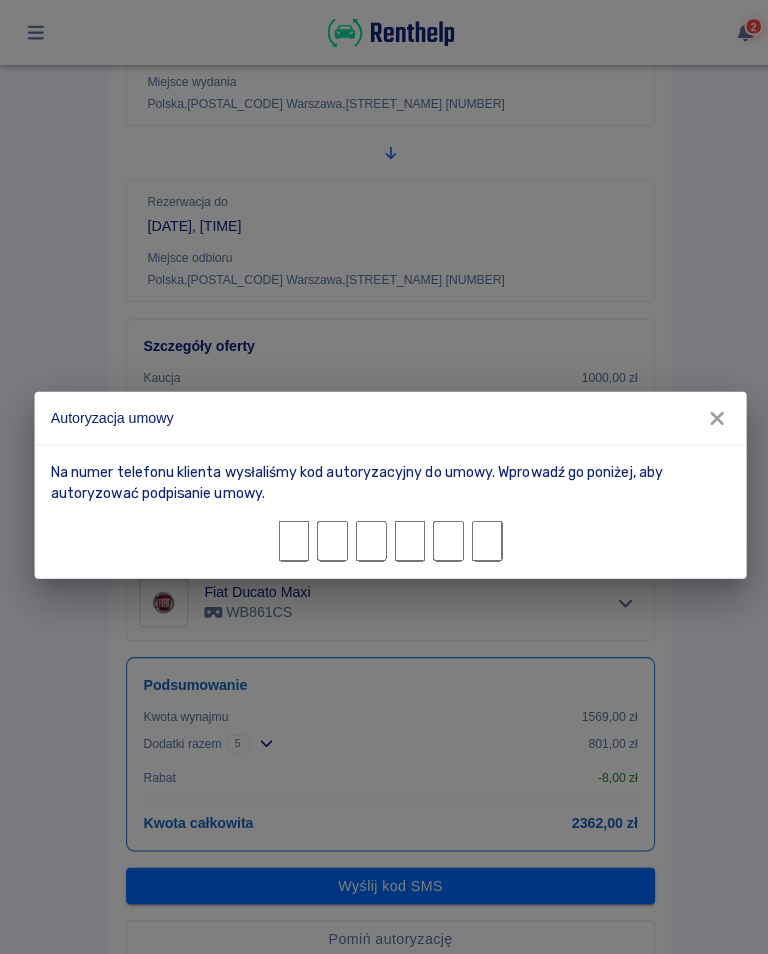 click at bounding box center [289, 532] 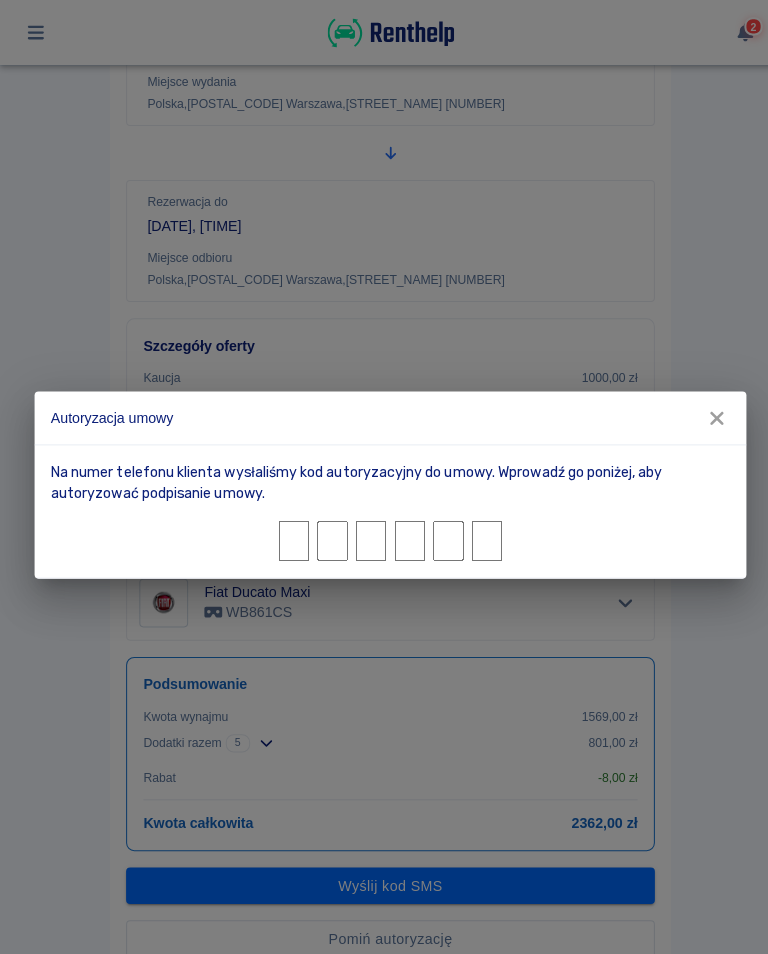 type on "1" 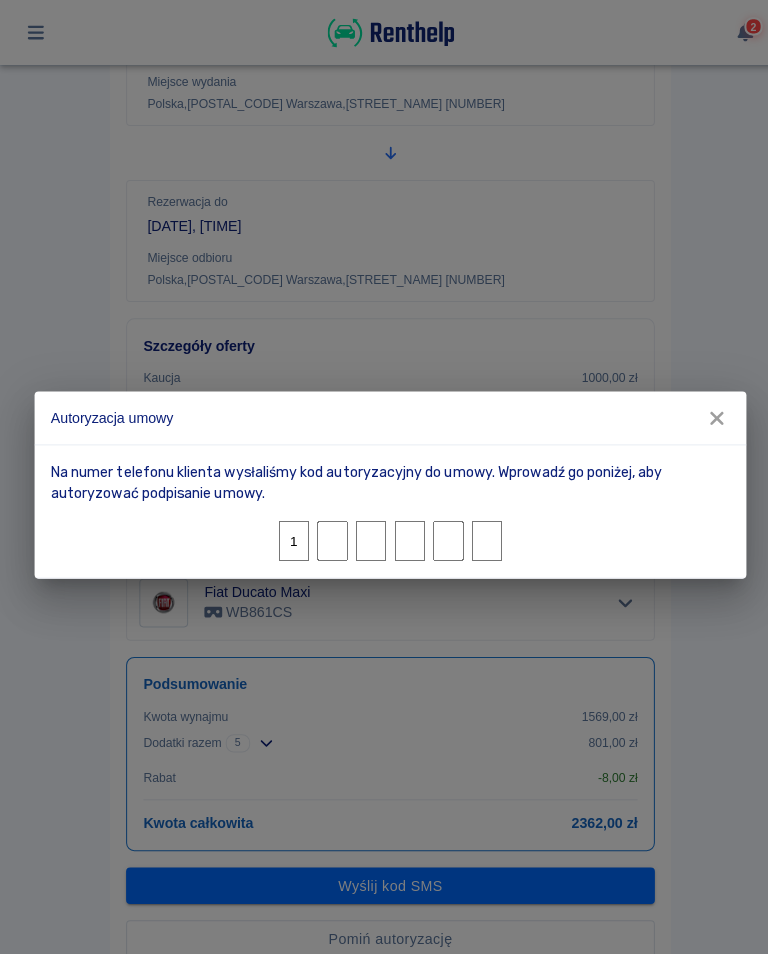 type on "9" 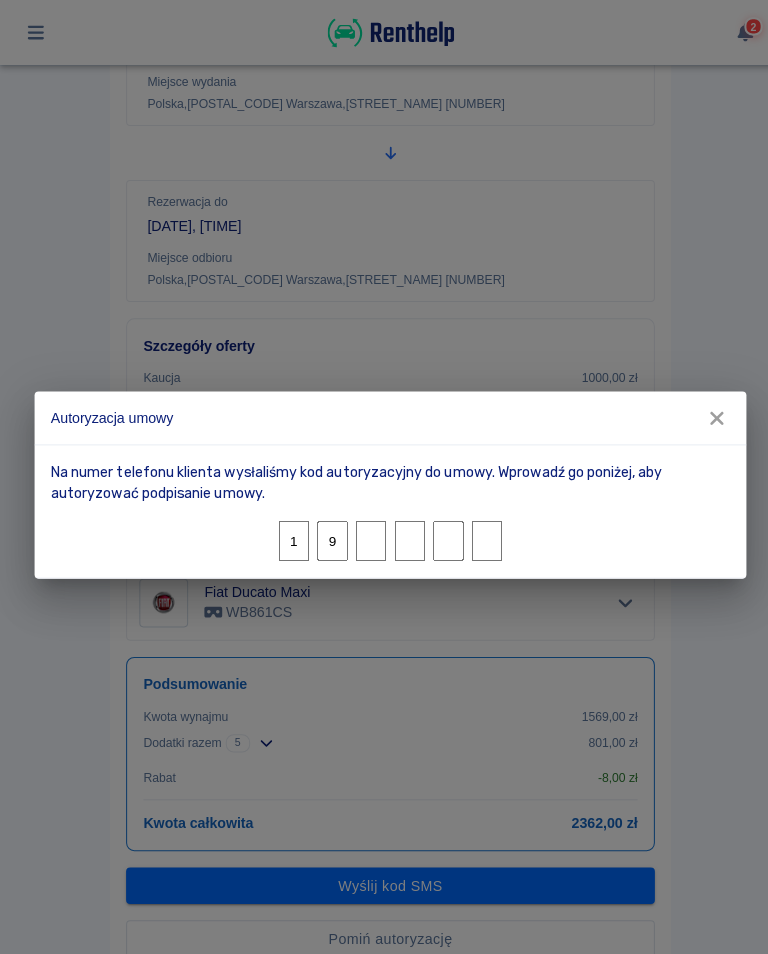 type on "0" 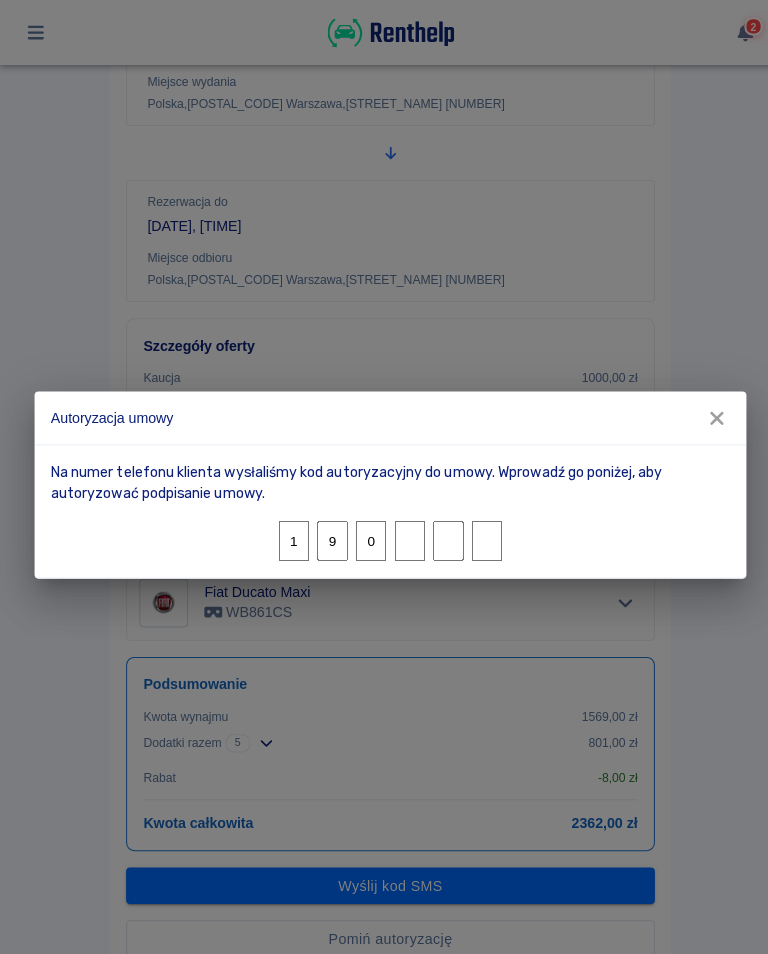 type on "0" 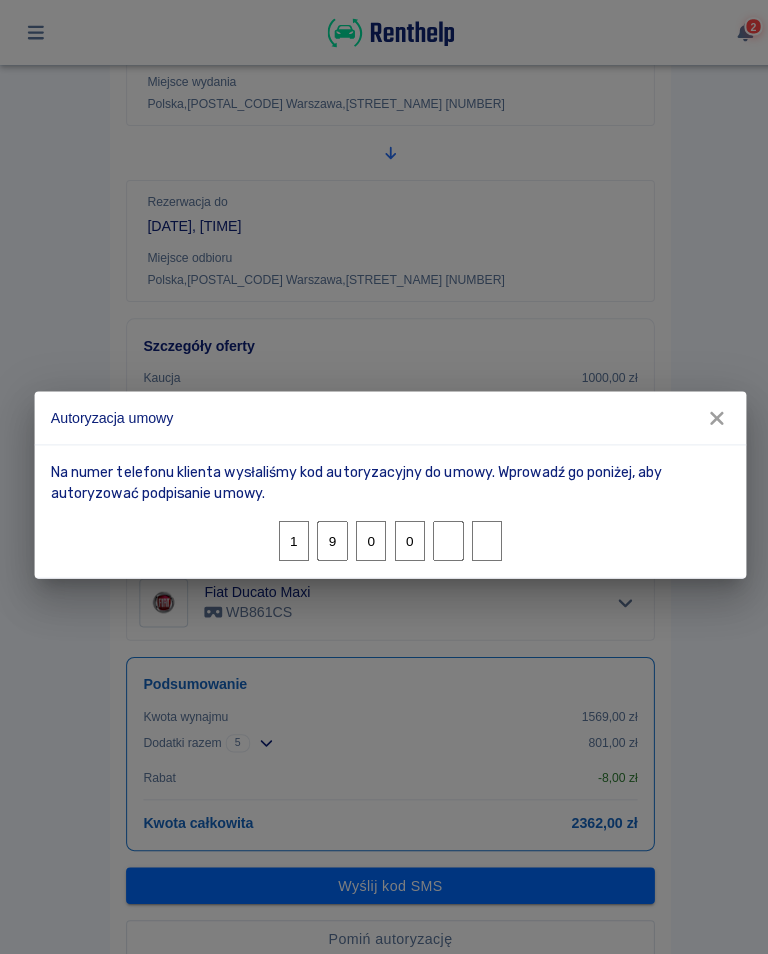 type on "9" 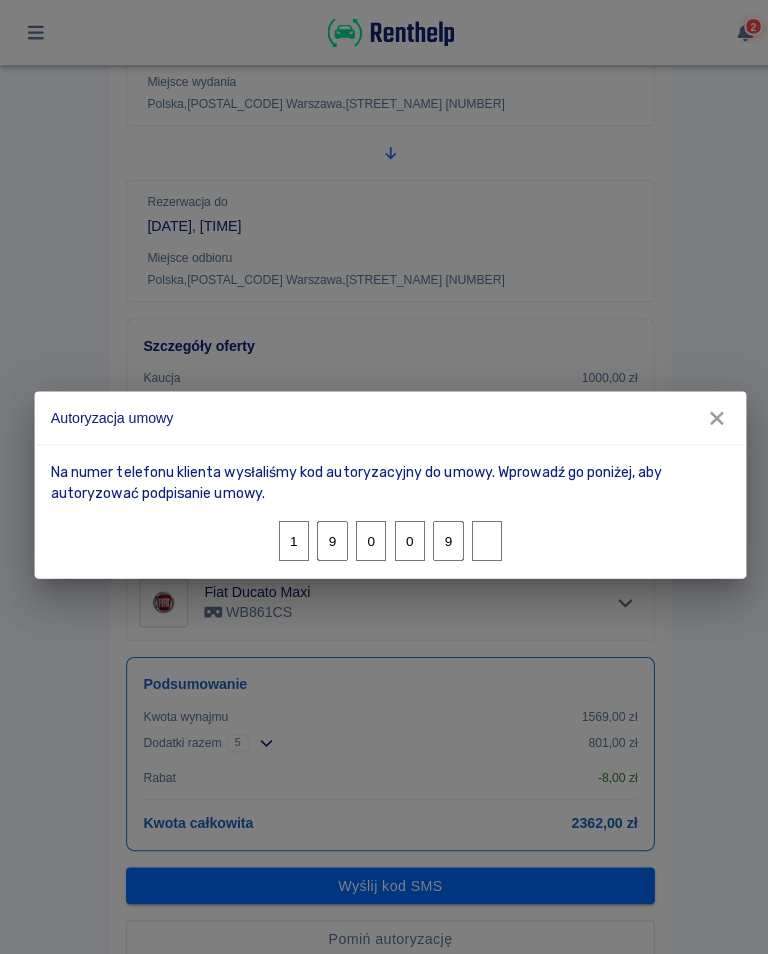 type on "3" 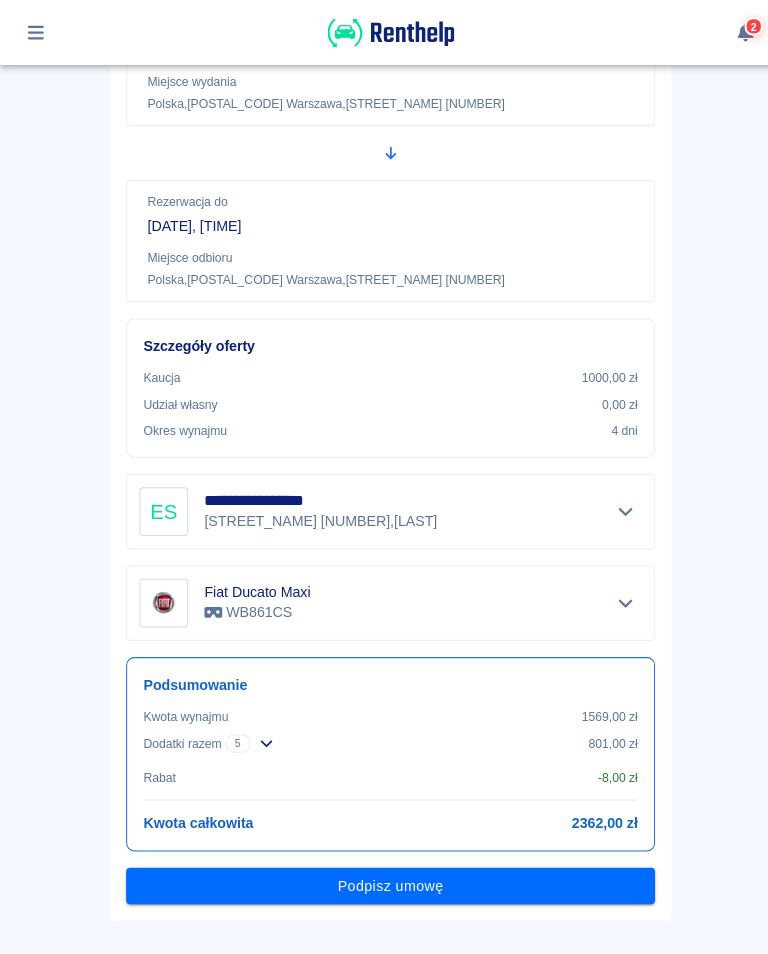 click on "Podpisz umowę" at bounding box center [384, 871] 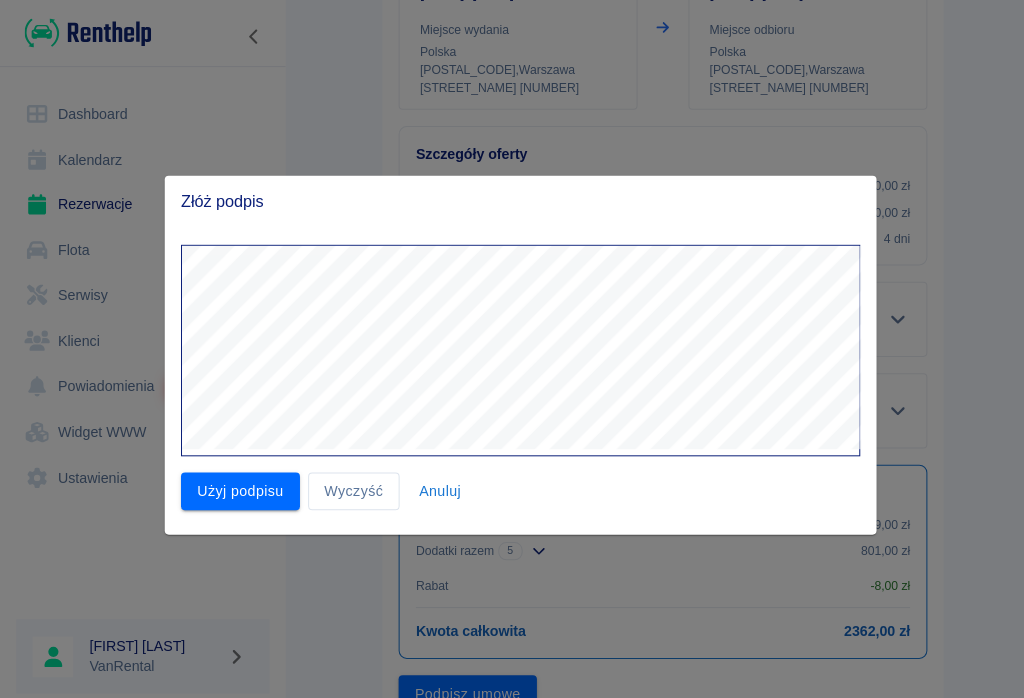 click on "Użyj podpisu" at bounding box center (236, 483) 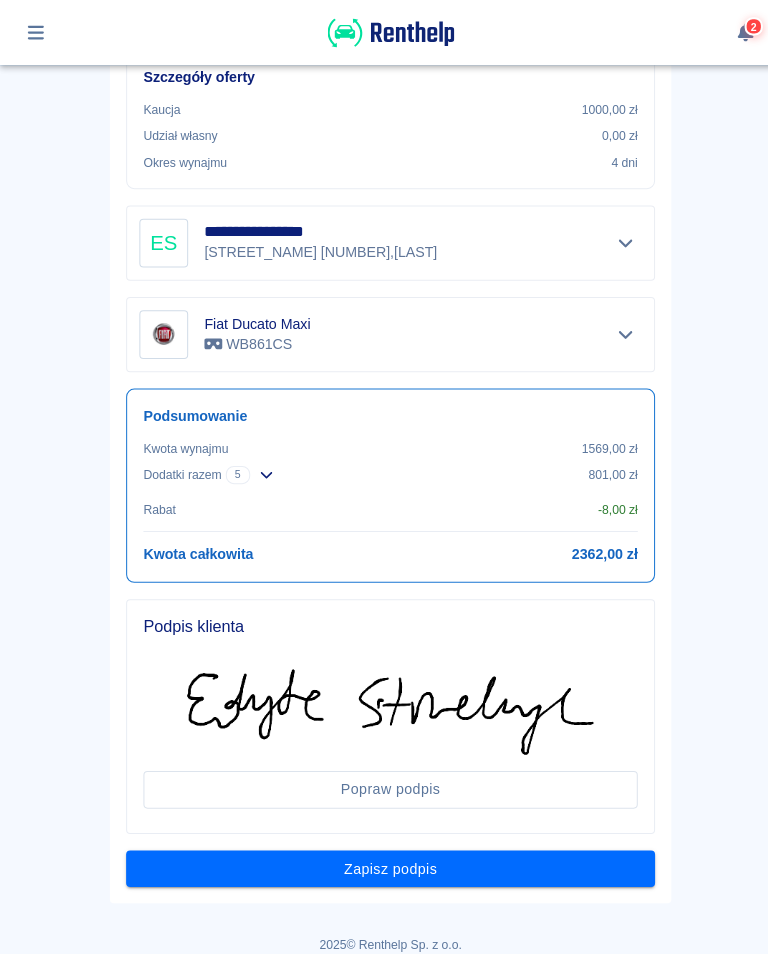 scroll, scrollTop: 523, scrollLeft: 0, axis: vertical 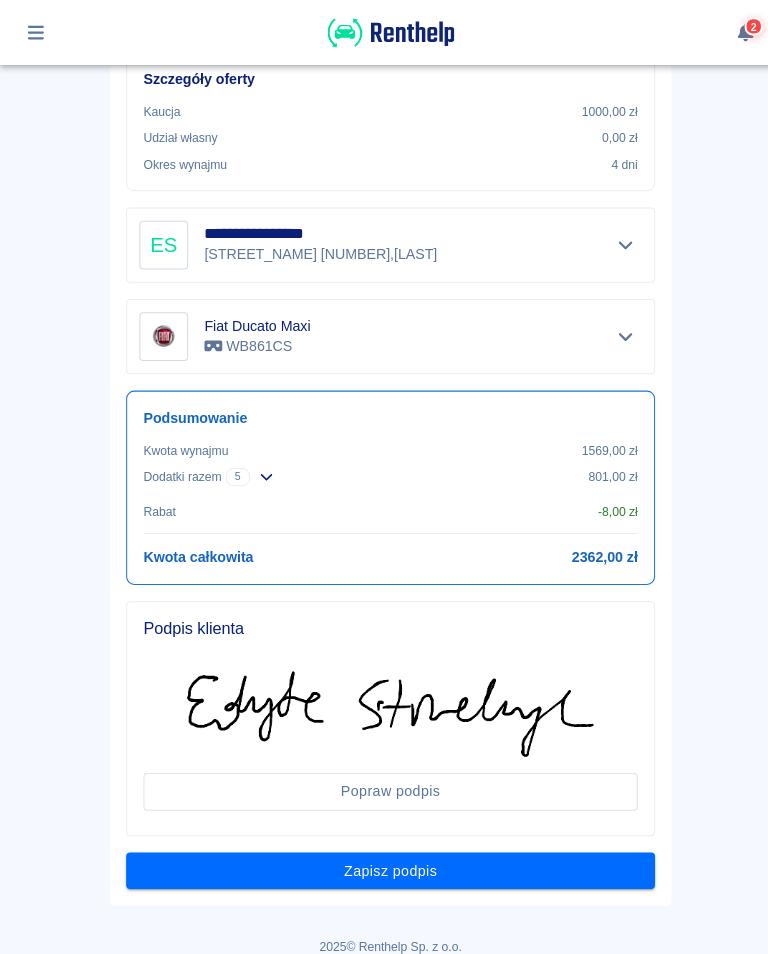click on "Zapisz podpis" at bounding box center [384, 856] 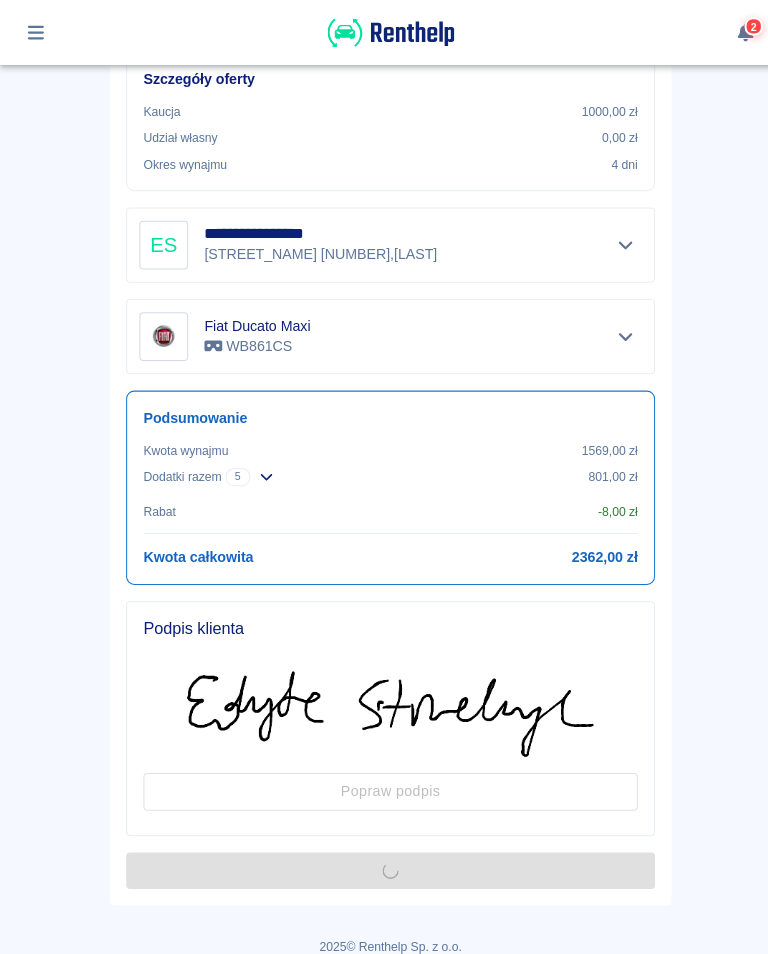 scroll, scrollTop: 0, scrollLeft: 0, axis: both 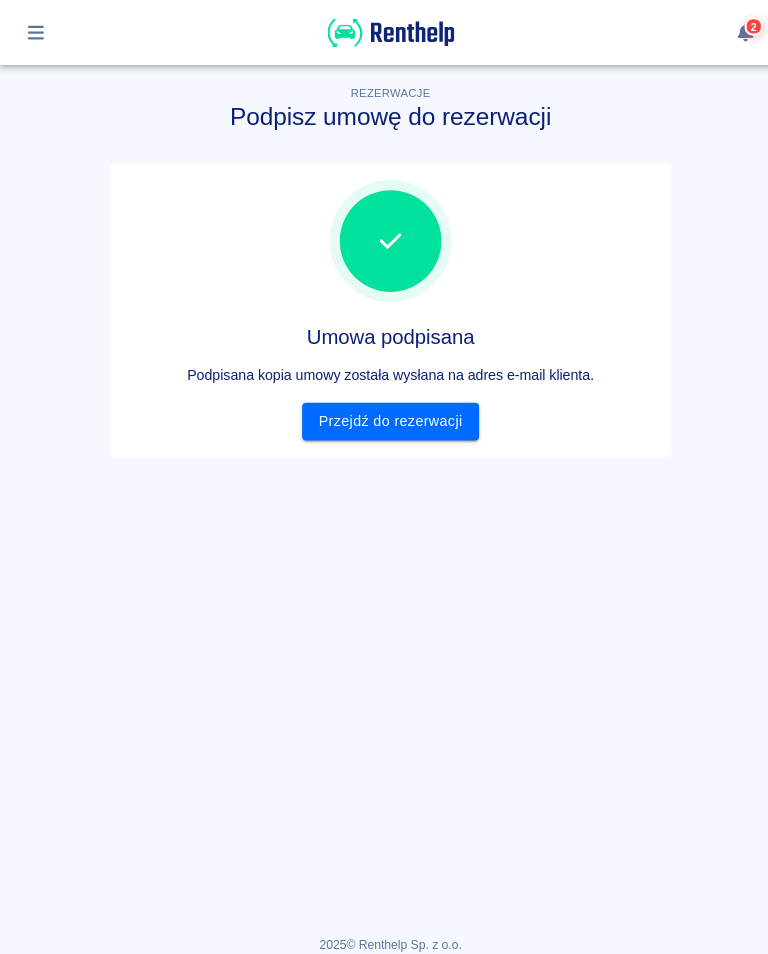 click on "Przejdź do rezerwacji" at bounding box center (383, 414) 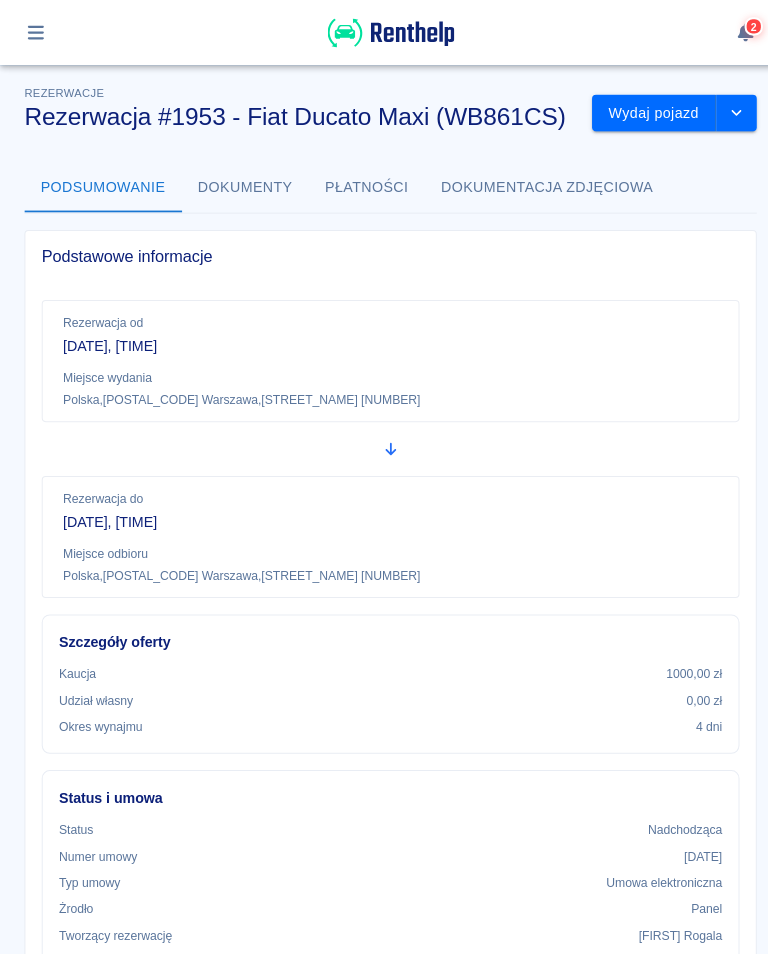scroll, scrollTop: -1, scrollLeft: 0, axis: vertical 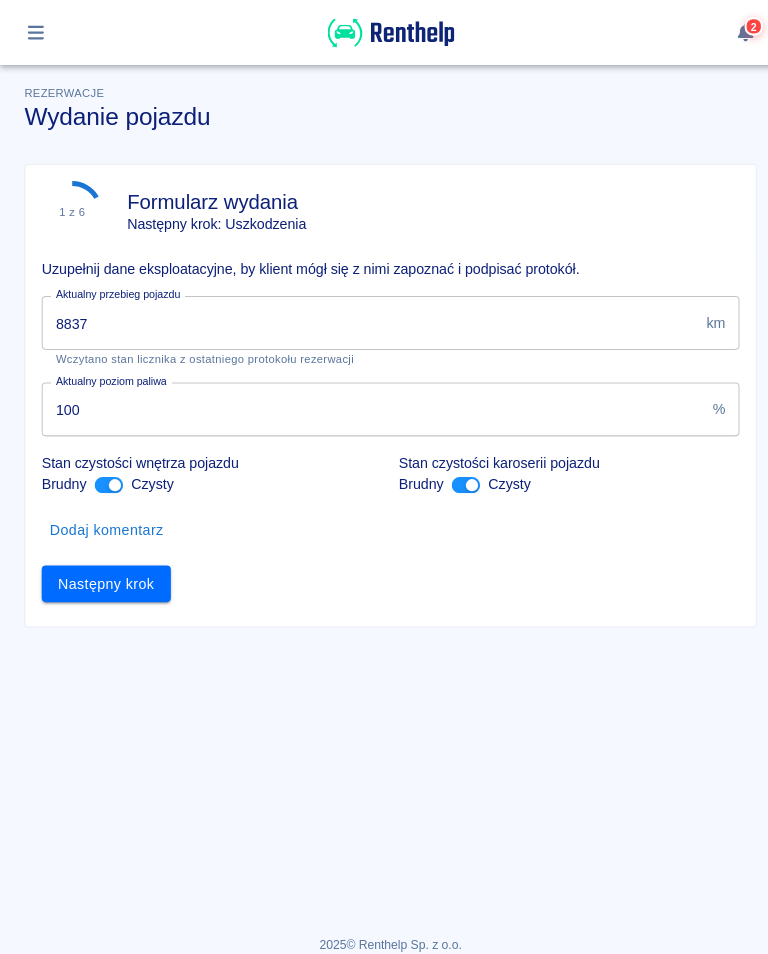 click on "8837" at bounding box center [363, 317] 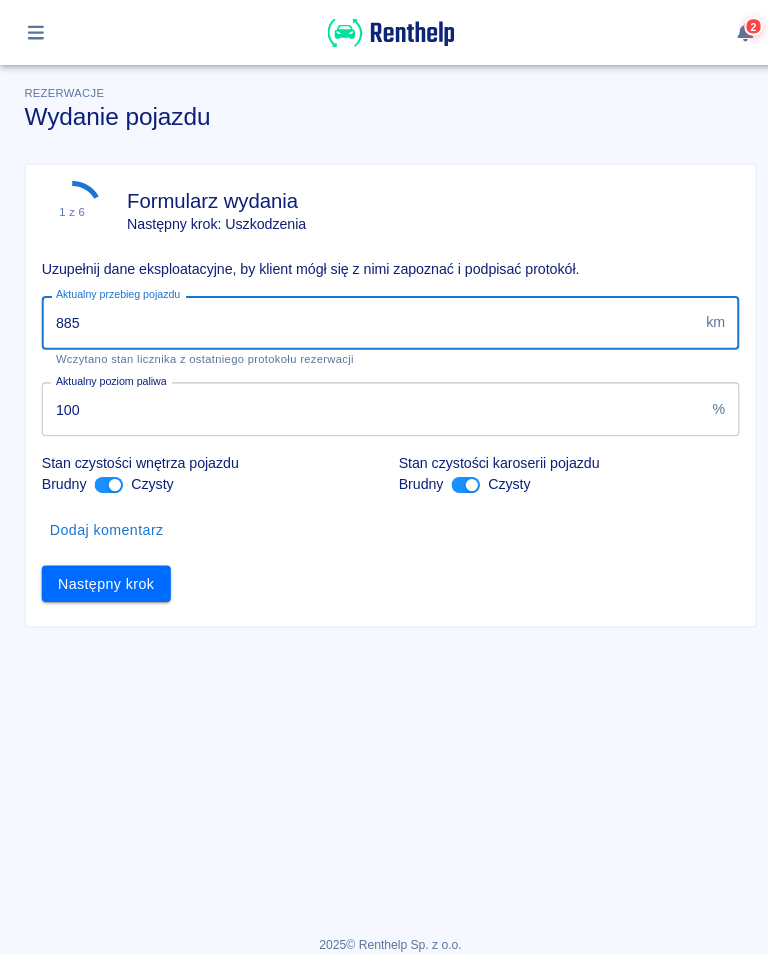 type on "8851" 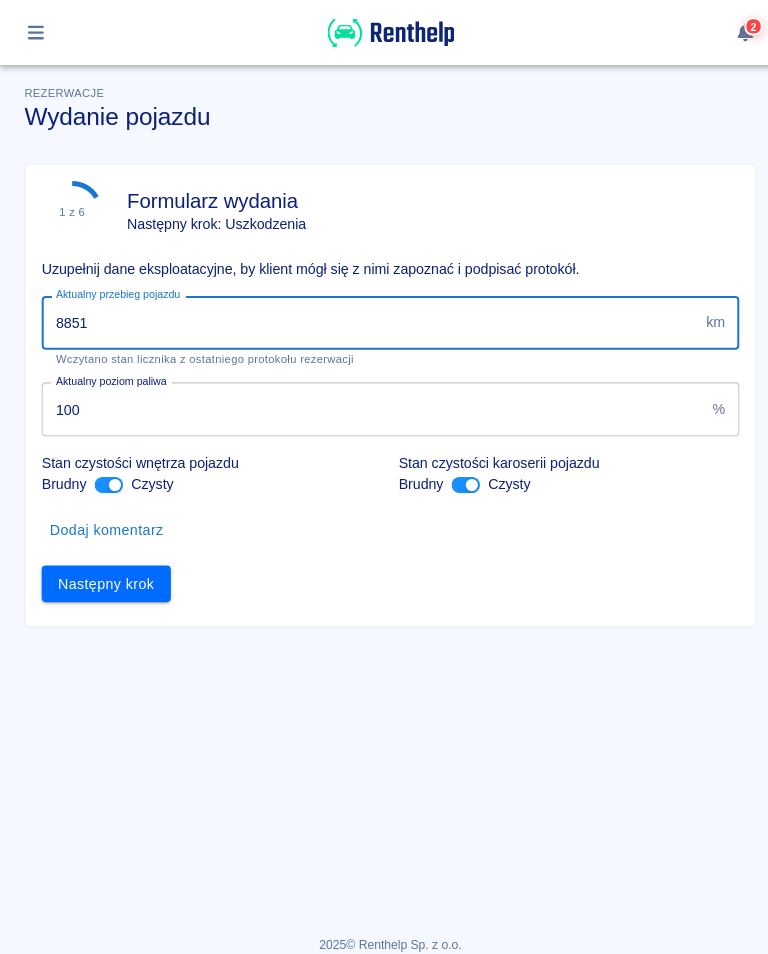 click on "Następny krok" at bounding box center [104, 574] 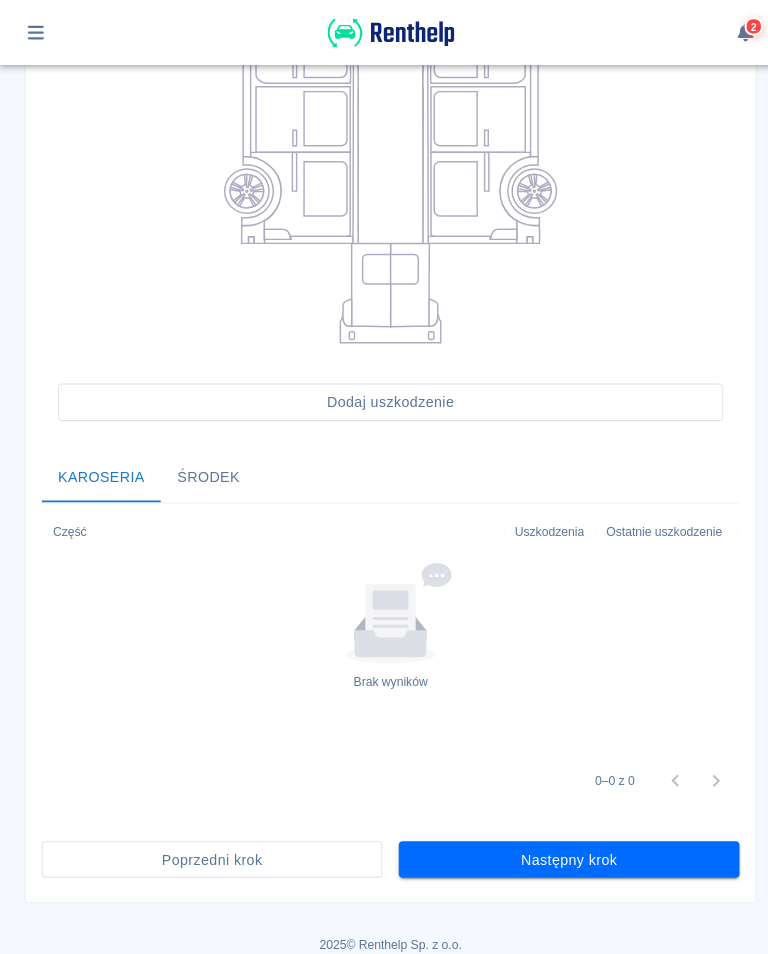 scroll, scrollTop: 386, scrollLeft: 0, axis: vertical 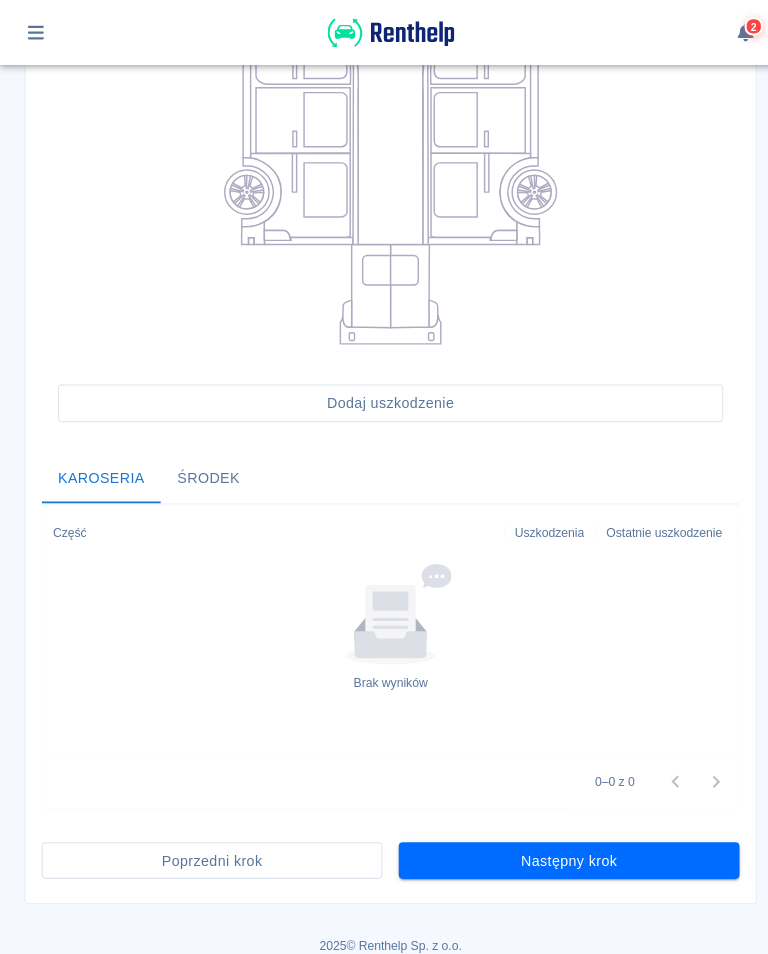 click on "Następny krok" at bounding box center (559, 846) 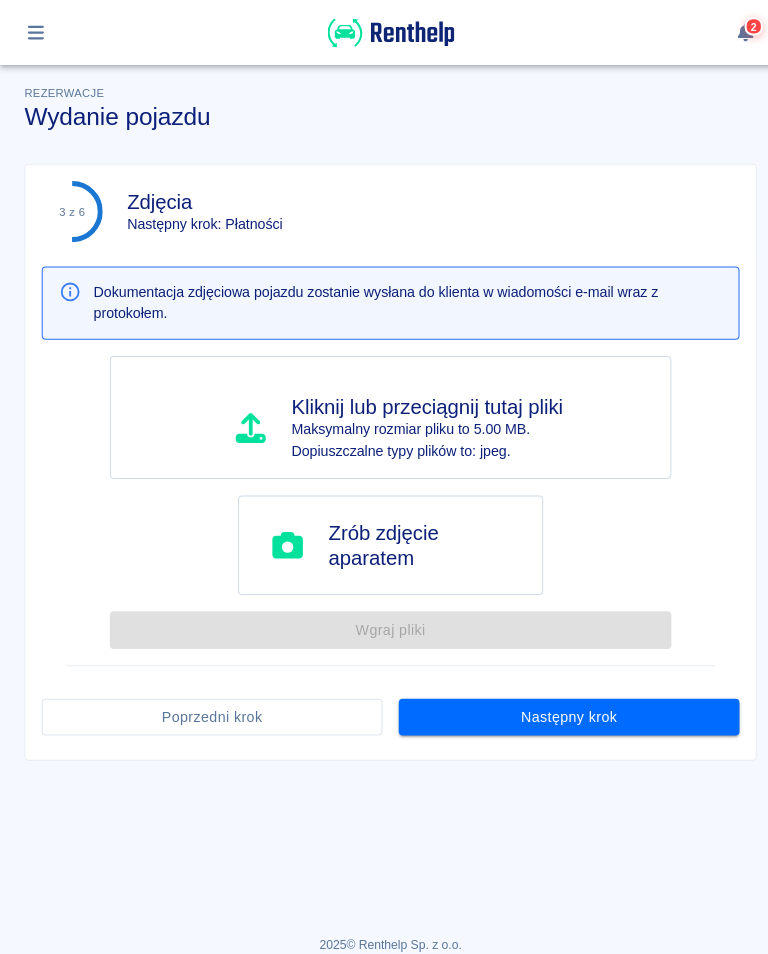 scroll, scrollTop: 0, scrollLeft: 0, axis: both 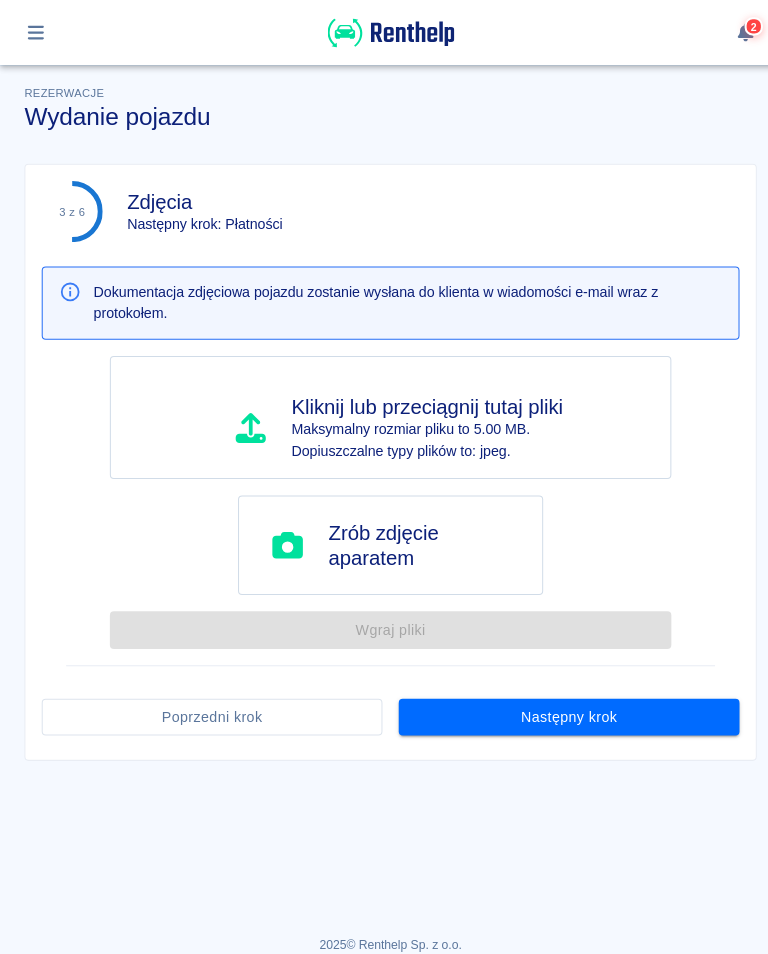 click on "Następny krok" at bounding box center (559, 705) 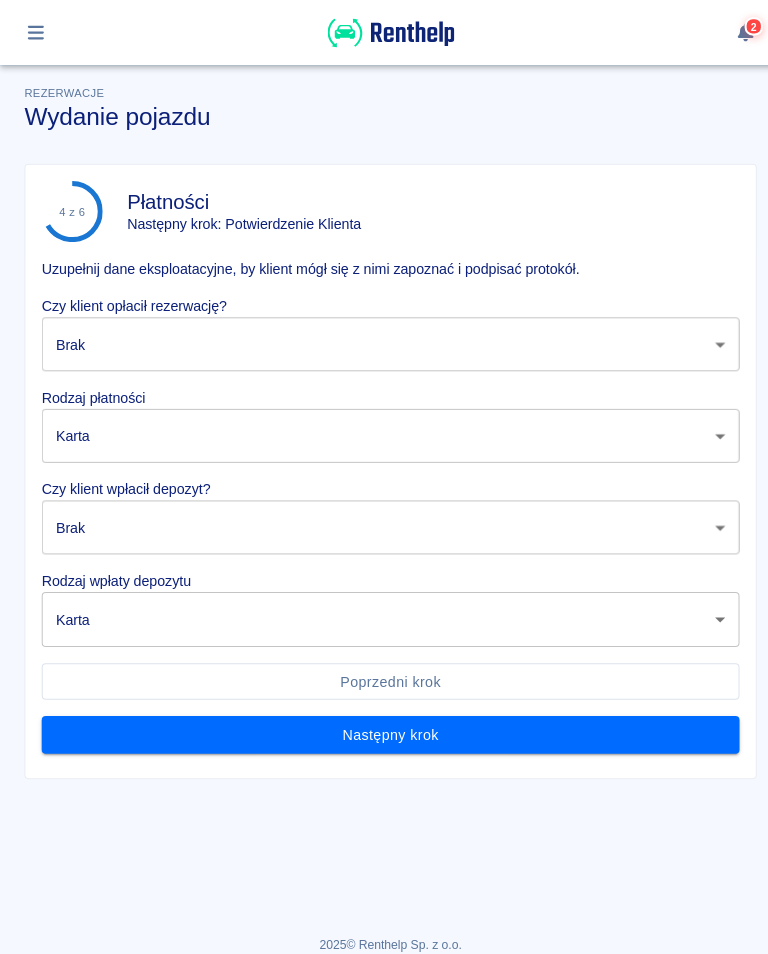 click on "Używamy plików Cookies, by zapewnić Ci najlepsze możliwe doświadczenie. Aby dowiedzieć się więcej, zapoznaj się z naszą Polityką Prywatności.  Polityka Prywatności Rozumiem 2 Rezerwacje Wydanie pojazdu 4 z 6 Płatności Następny krok: Potwierdzenie Klienta Uzupełnij dane eksploatacyjne, by klient mógł się z nimi zapoznać i podpisać protokół. Czy klient opłacił rezerwację? Brak none ​ Rodzaj płatności Karta card ​ Czy klient wpłacił depozyt? Brak none ​ Rodzaj wpłaty depozytu Karta terminal_card_authorization ​ Poprzedni krok Następny krok 2025  © Renthelp Sp. z o.o. Wydanie pojazdu | Renthelp" at bounding box center (384, 477) 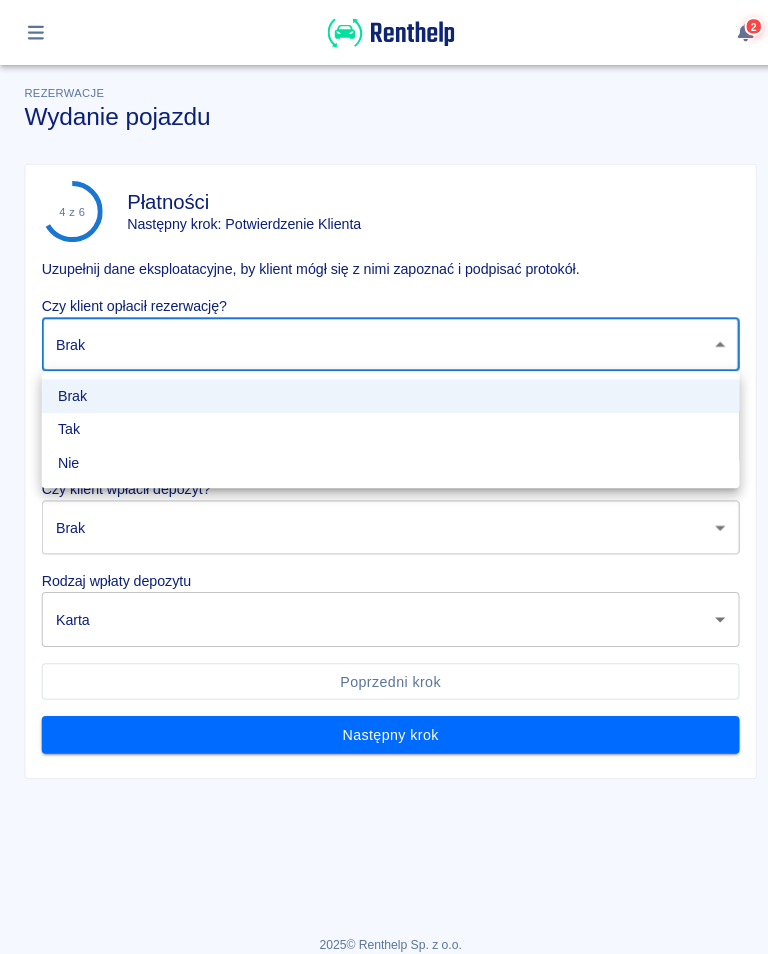 click on "Tak" at bounding box center (384, 422) 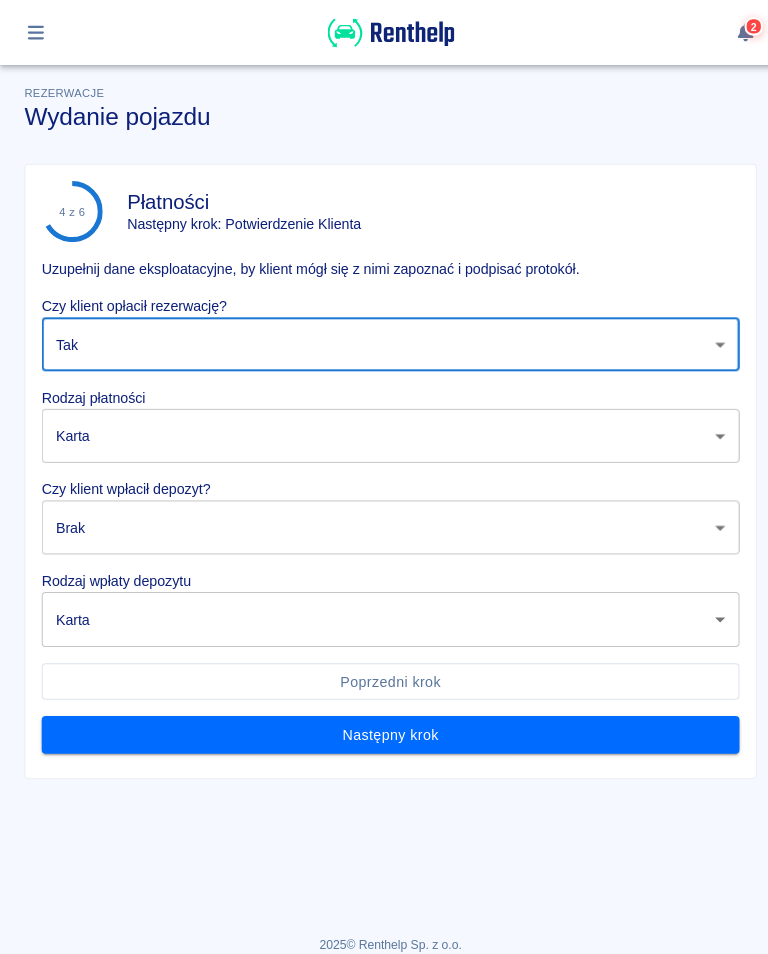 click on "Używamy plików Cookies, by zapewnić Ci najlepsze możliwe doświadczenie. Aby dowiedzieć się więcej, zapoznaj się z naszą Polityką Prywatności.  Polityka Prywatności Rozumiem 2 Rezerwacje Wydanie pojazdu 4 z 6 Płatności Następny krok: Potwierdzenie Klienta Uzupełnij dane eksploatacyjne, by klient mógł się z nimi zapoznać i podpisać protokół. Czy klient opłacił rezerwację? Tak true ​ Rodzaj płatności Karta card ​ Czy klient wpłacił depozyt? Brak none ​ Rodzaj wpłaty depozytu Karta terminal_card_authorization ​ Poprzedni krok Następny krok 2025  © Renthelp Sp. z o.o. Wydanie pojazdu | Renthelp" at bounding box center (384, 477) 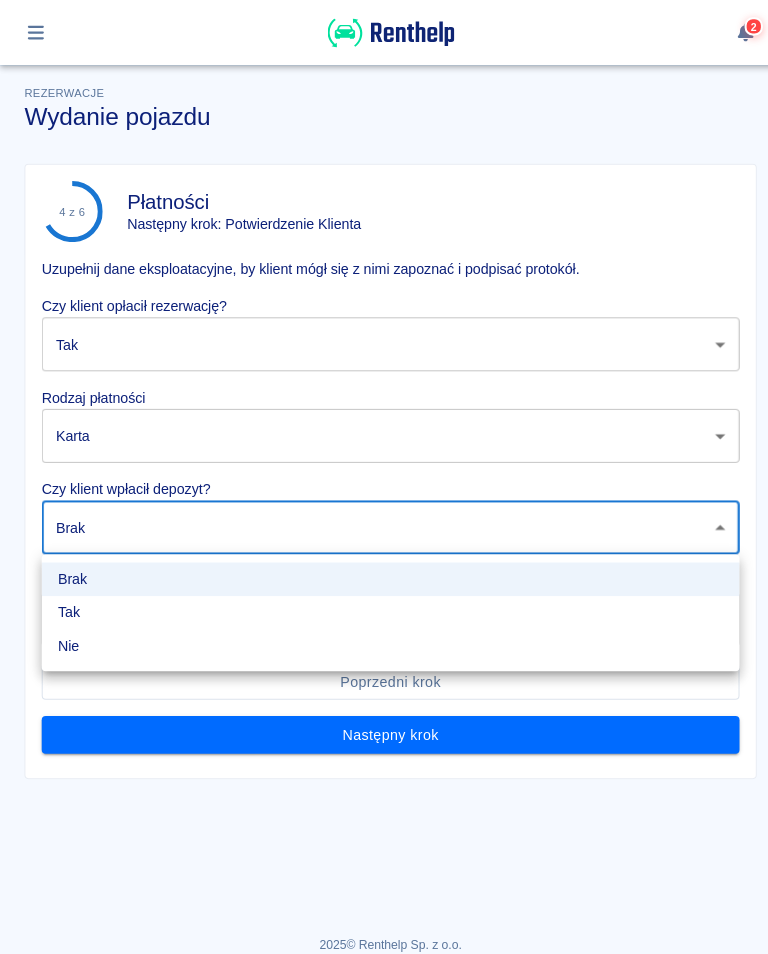 click on "Tak" at bounding box center [384, 602] 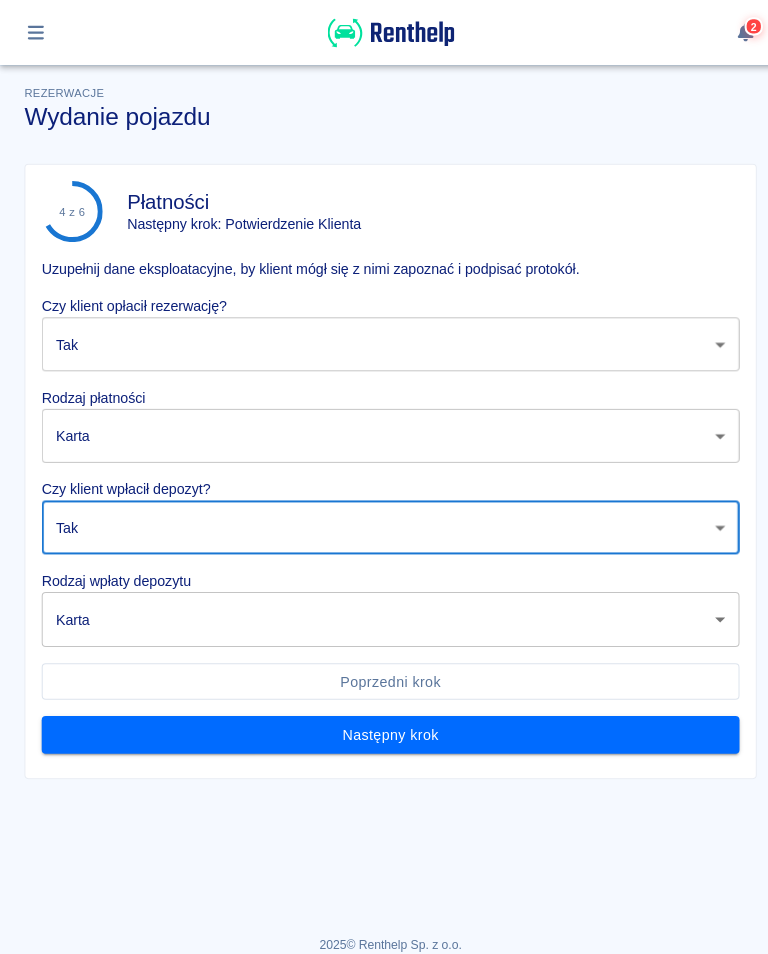 type on "true" 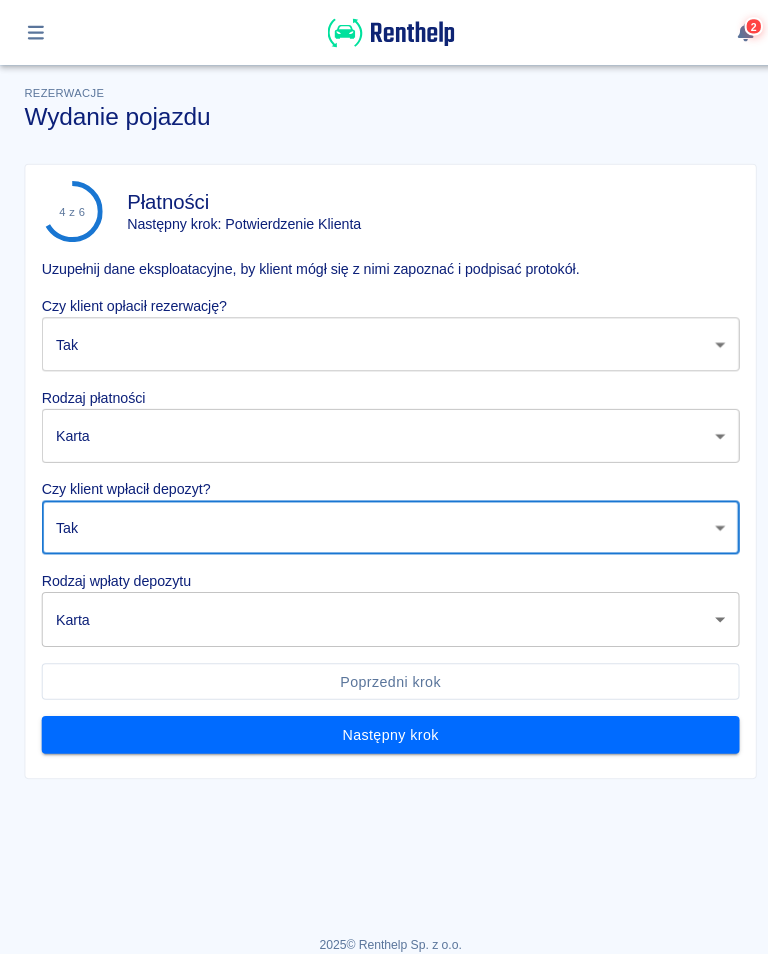 click on "Używamy plików Cookies, by zapewnić Ci najlepsze możliwe doświadczenie. Aby dowiedzieć się więcej, zapoznaj się z naszą Polityką Prywatności.  Polityka Prywatności Rozumiem 2 Rezerwacje Wydanie pojazdu 4 z 6 Płatności Następny krok: Potwierdzenie Klienta Uzupełnij dane eksploatacyjne, by klient mógł się z nimi zapoznać i podpisać protokół. Czy klient opłacił rezerwację? Tak true ​ Rodzaj płatności Karta card ​ Czy klient wpłacił depozyt? Tak true ​ Rodzaj wpłaty depozytu Karta terminal_card_authorization ​ Poprzedni krok Następny krok 2025  © Renthelp Sp. z o.o. Wydanie pojazdu | Renthelp" at bounding box center [384, 477] 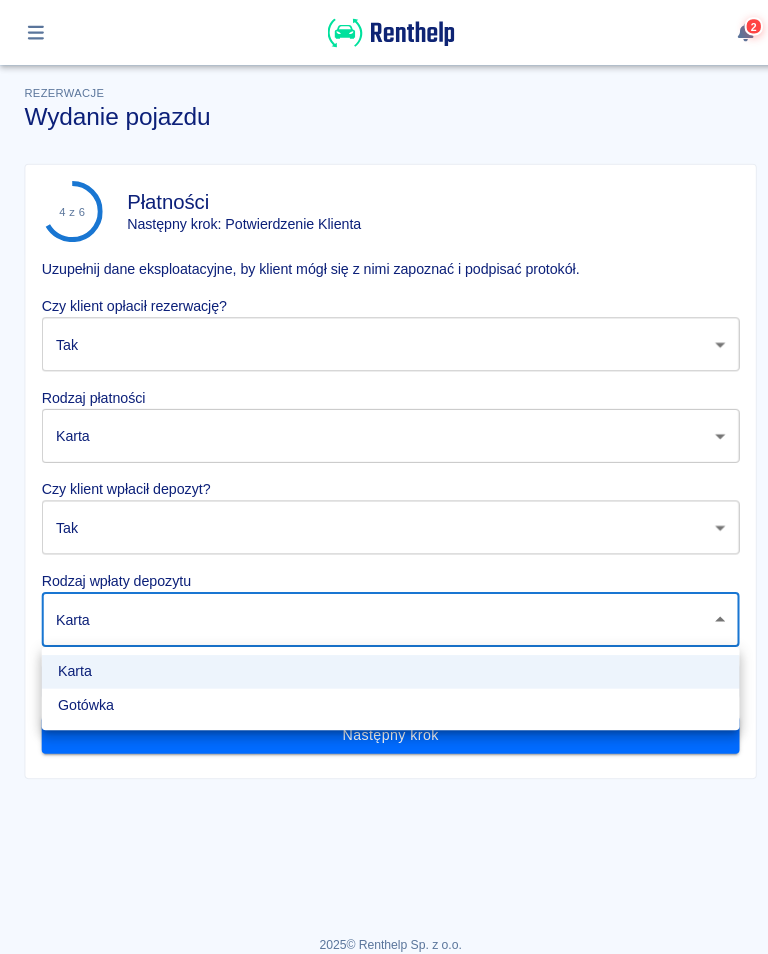 click on "Gotówka" at bounding box center (384, 693) 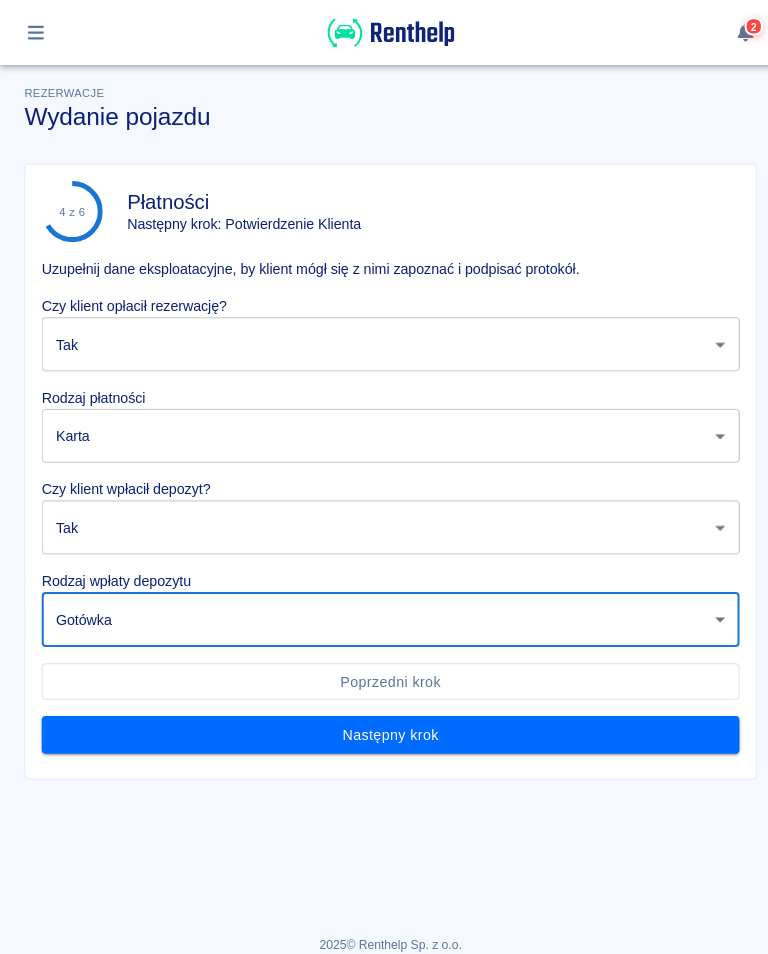 click on "Następny krok" at bounding box center [384, 722] 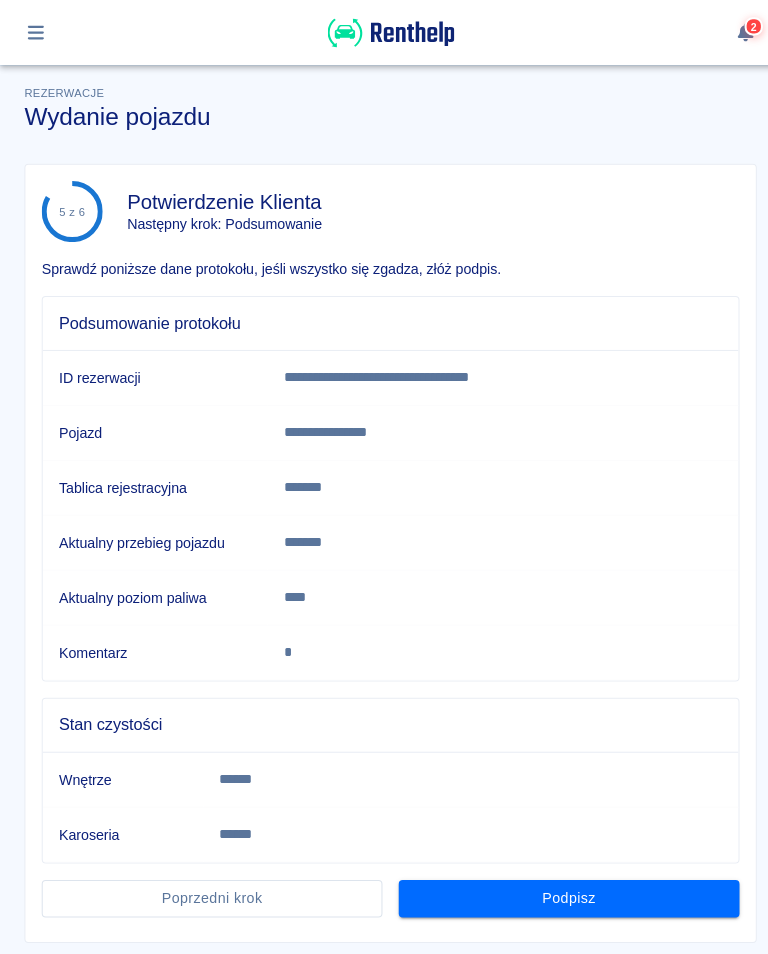 click on "Podpisz" at bounding box center (559, 883) 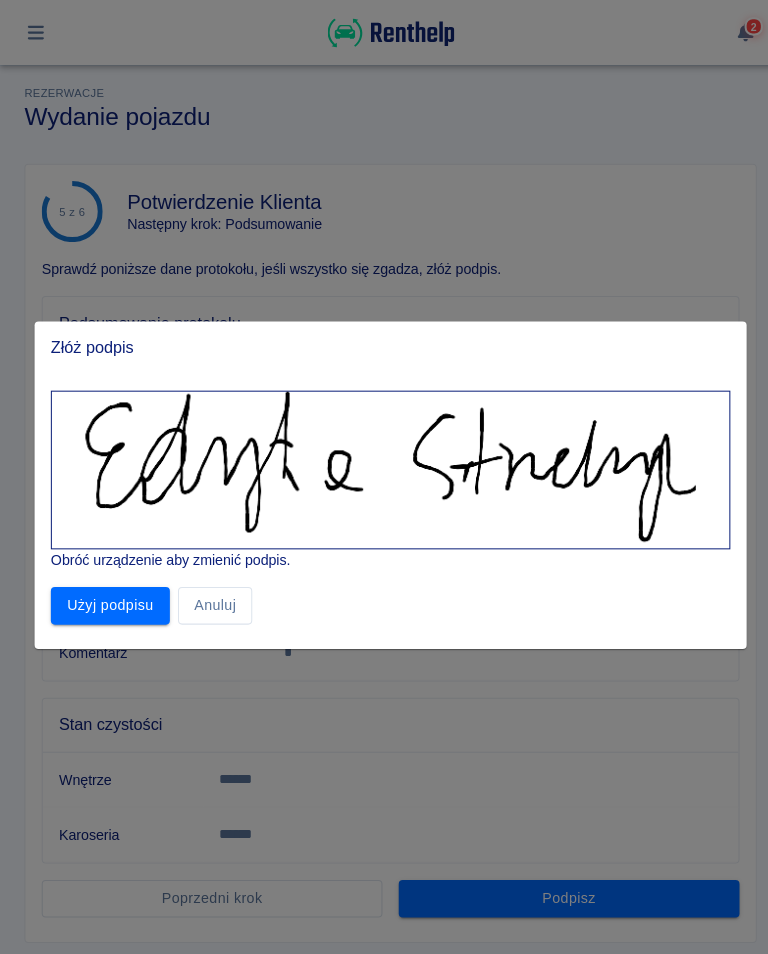 click on "Użyj podpisu" at bounding box center (108, 595) 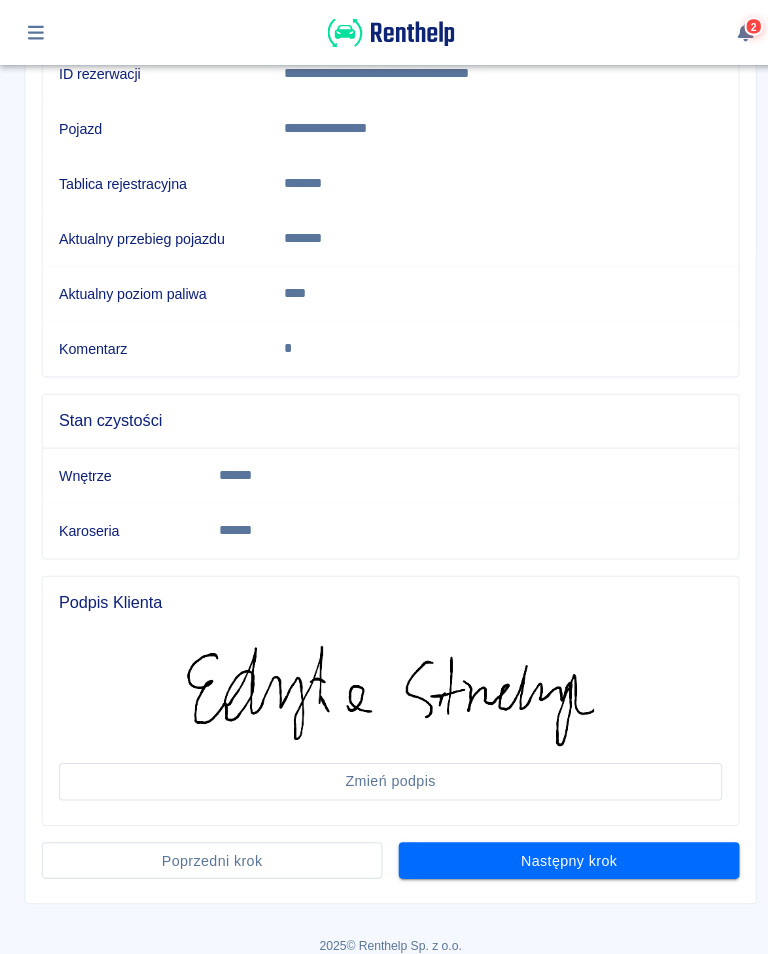 scroll, scrollTop: 299, scrollLeft: 0, axis: vertical 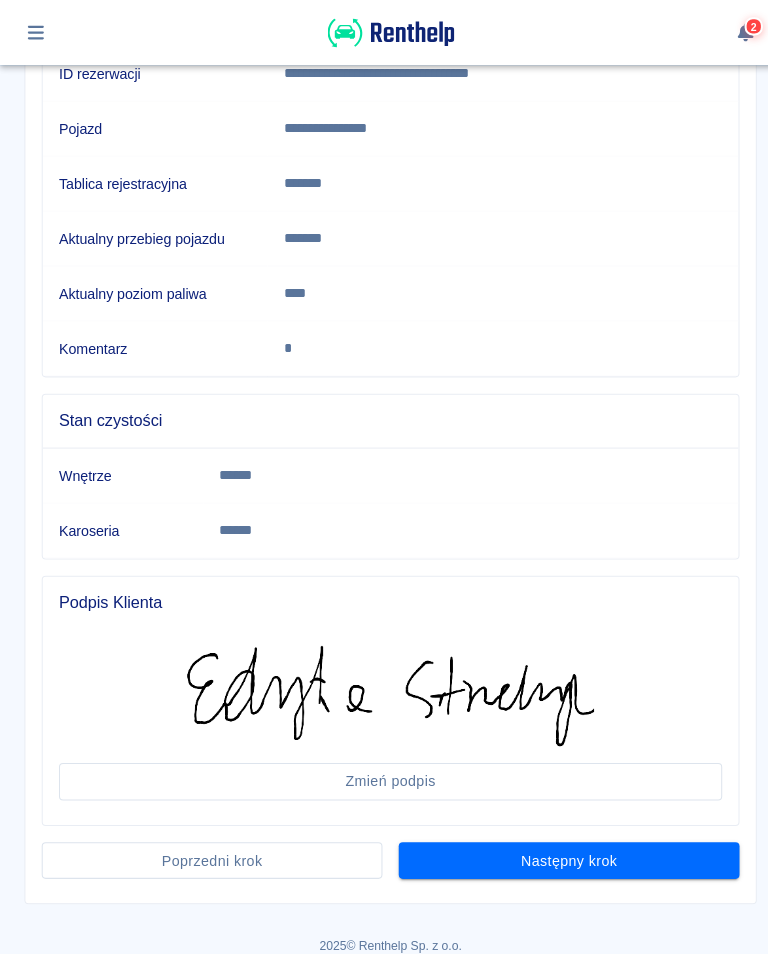 click on "Następny krok" at bounding box center [559, 846] 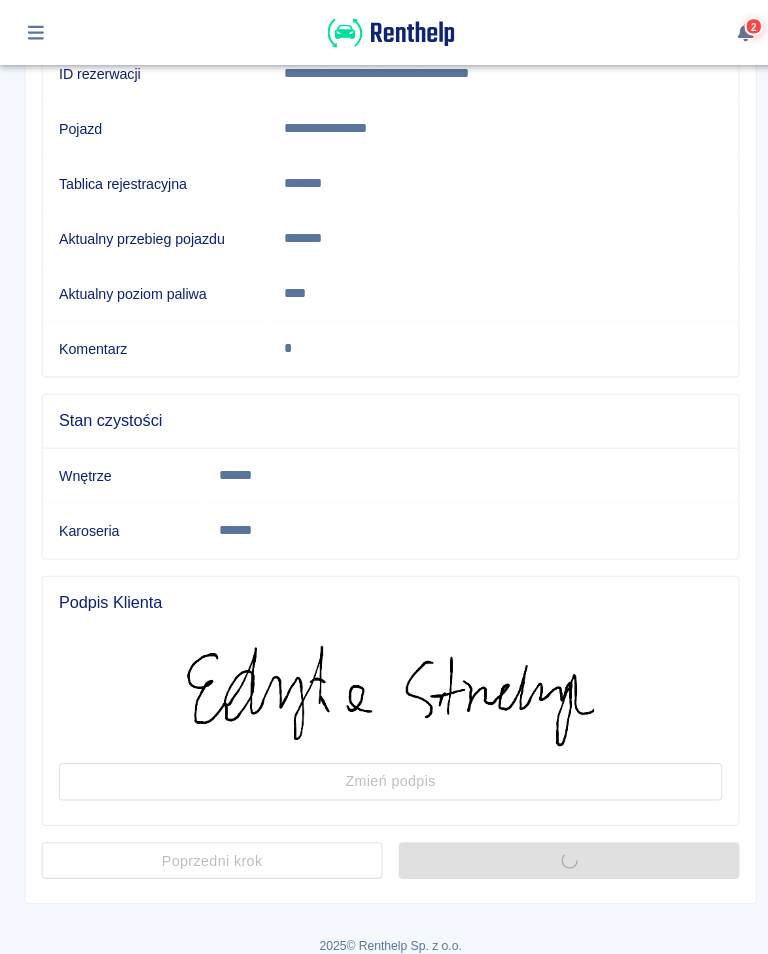 scroll, scrollTop: 0, scrollLeft: 0, axis: both 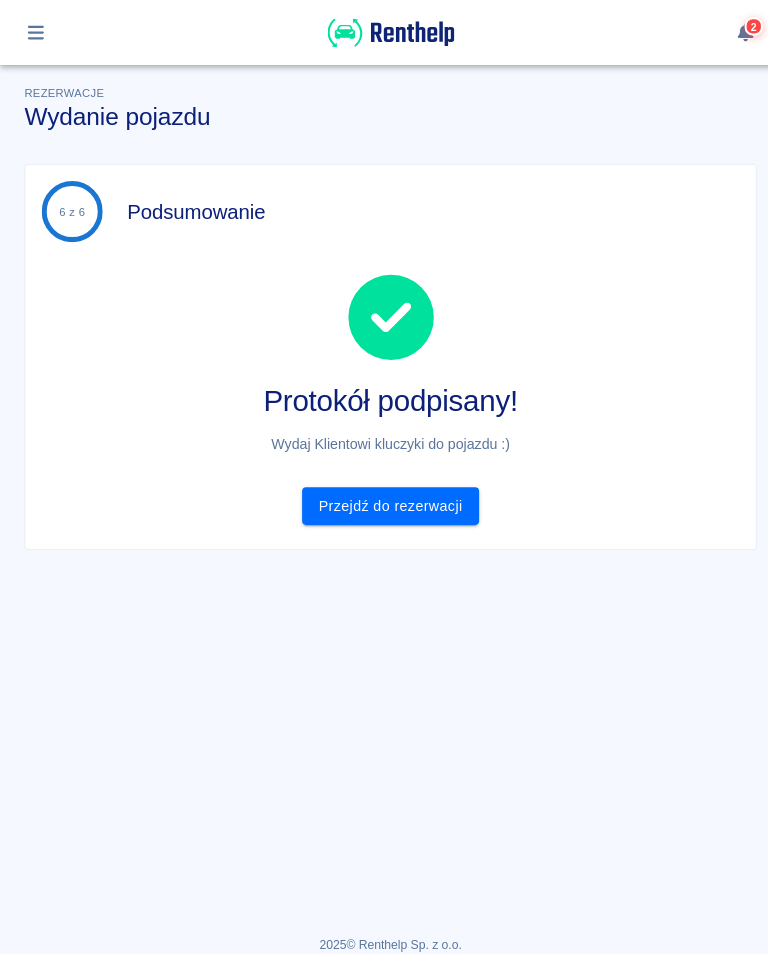click 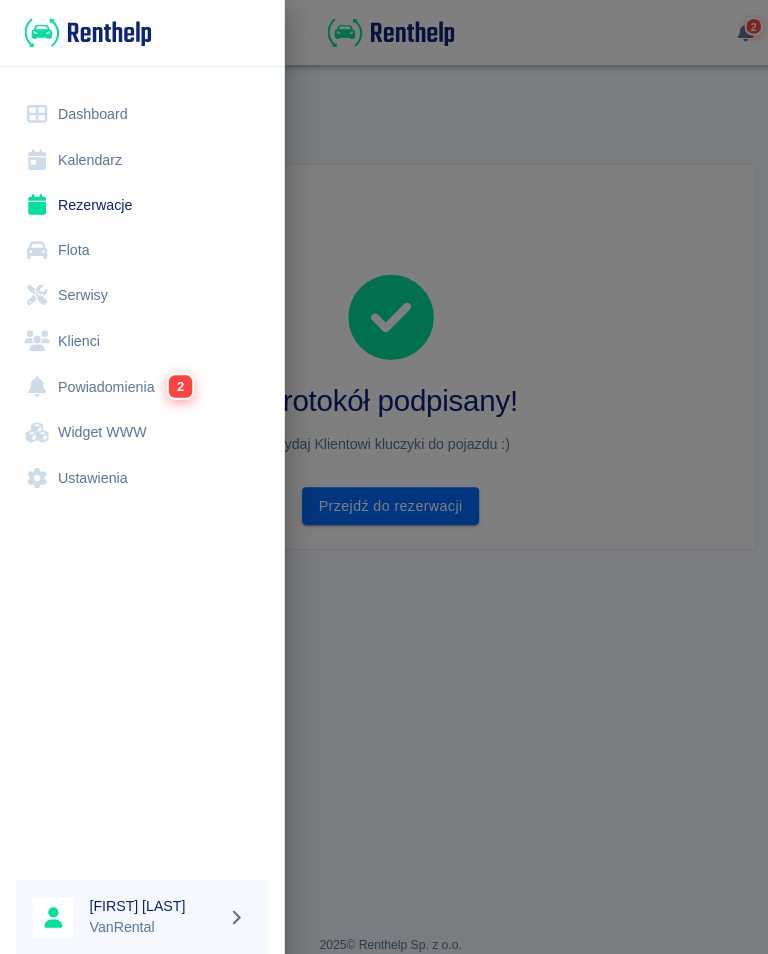 click on "Kalendarz" at bounding box center [140, 157] 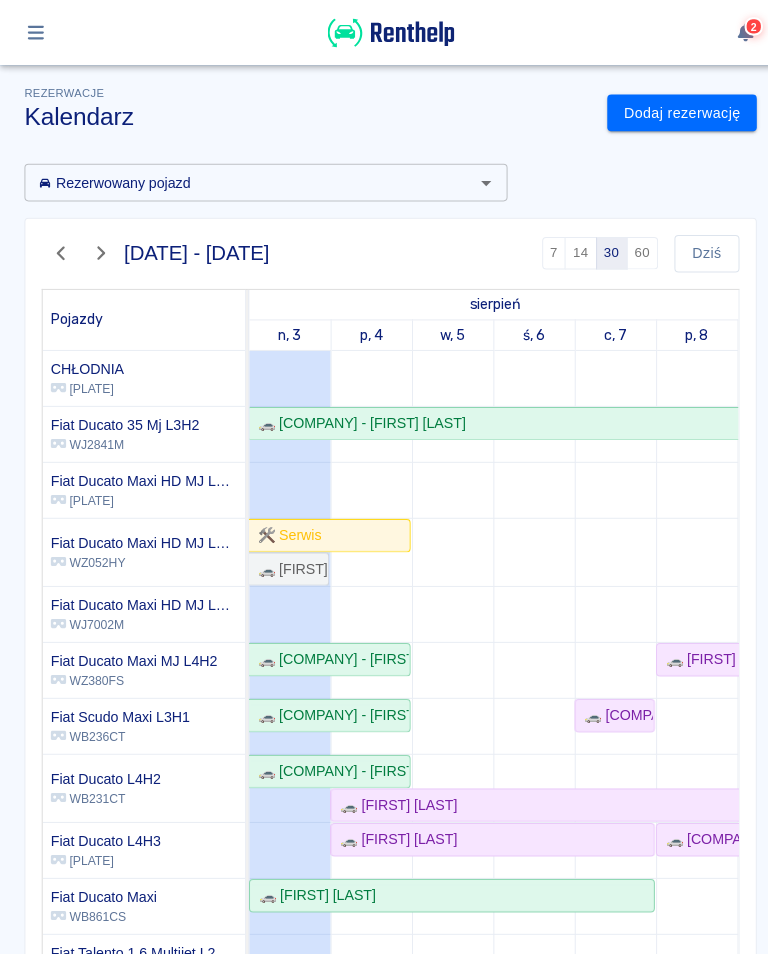 scroll, scrollTop: 25, scrollLeft: 0, axis: vertical 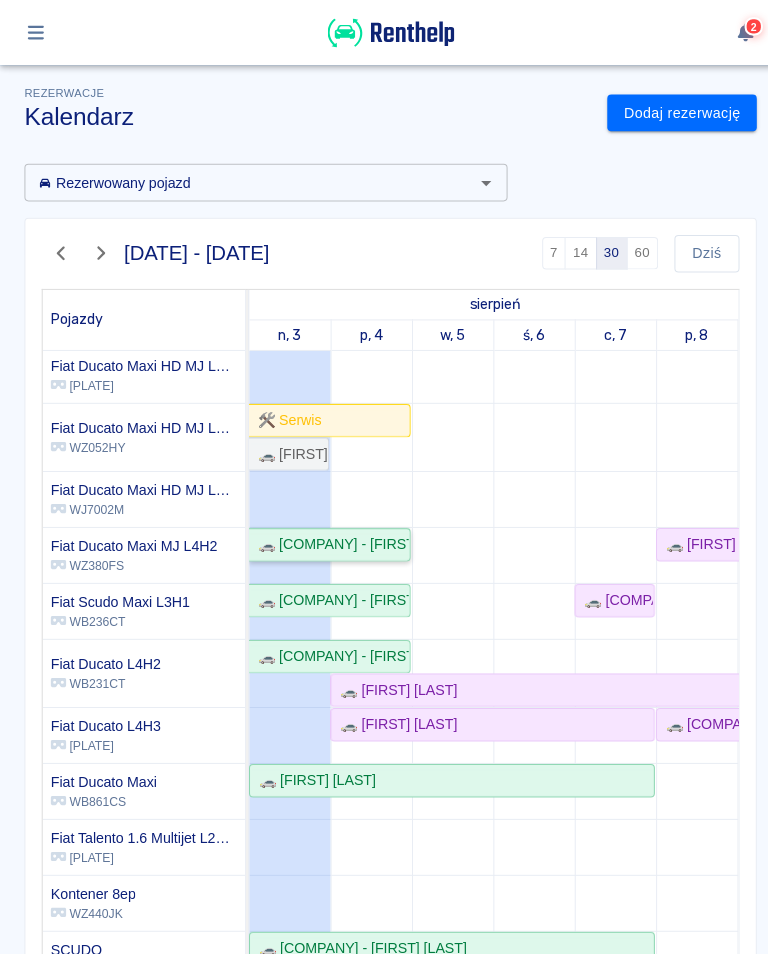 click on "🚗 [COMPANY] - [FIRST] [LAST]" at bounding box center [324, 535] 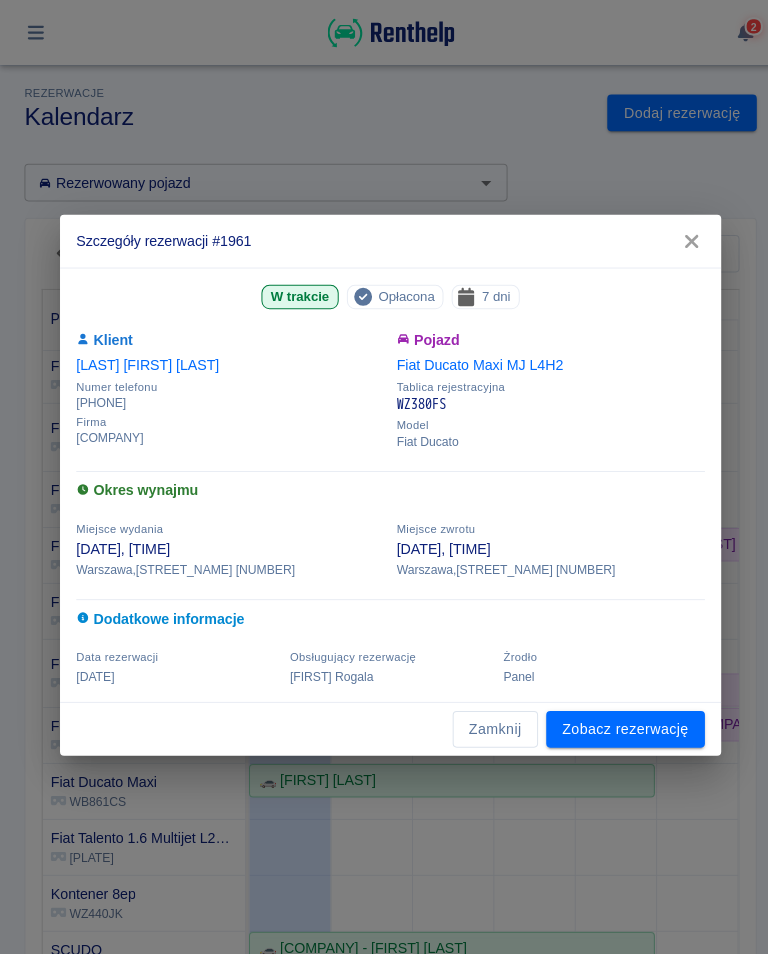 click 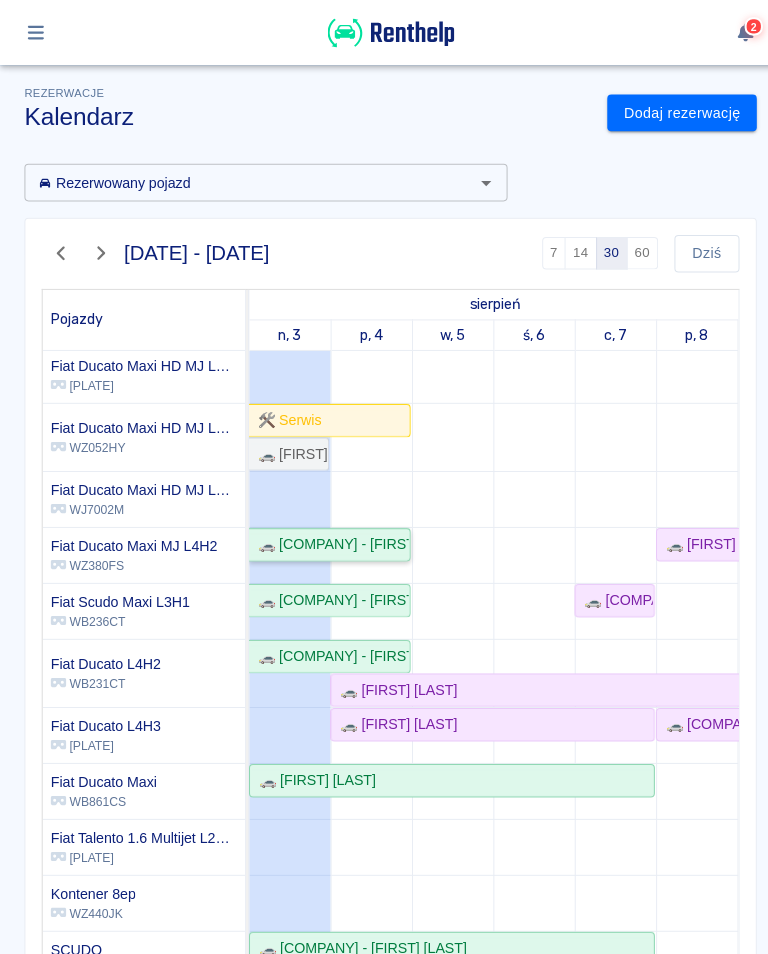 click on "🚗 [COMPANY] - [FIRST] [LAST]" at bounding box center (324, 535) 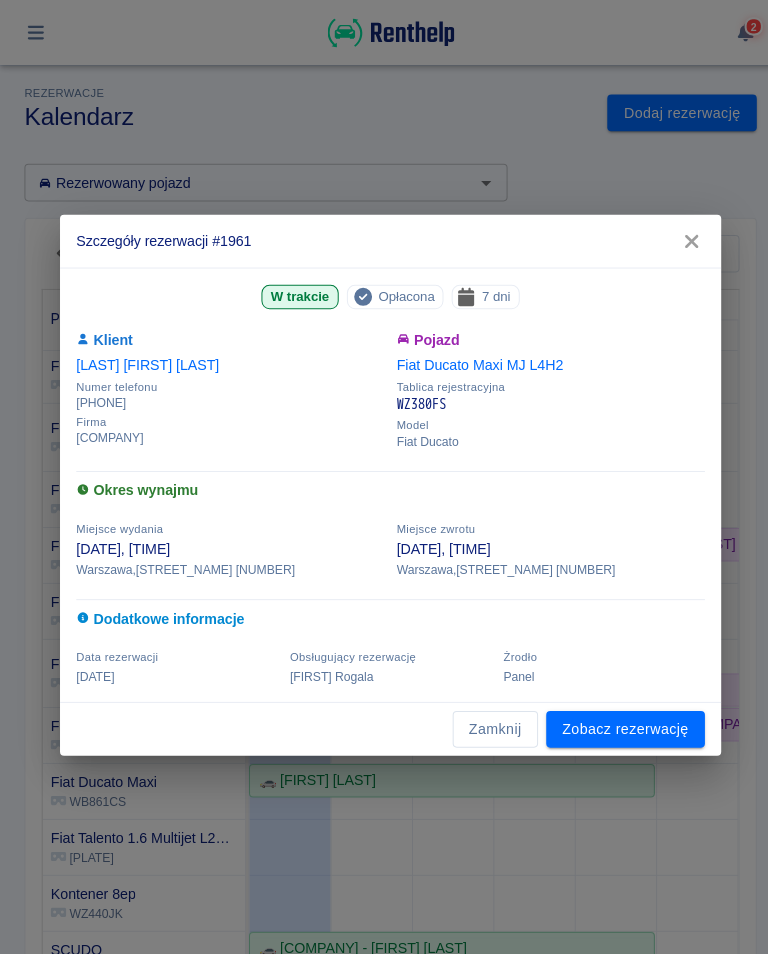 click 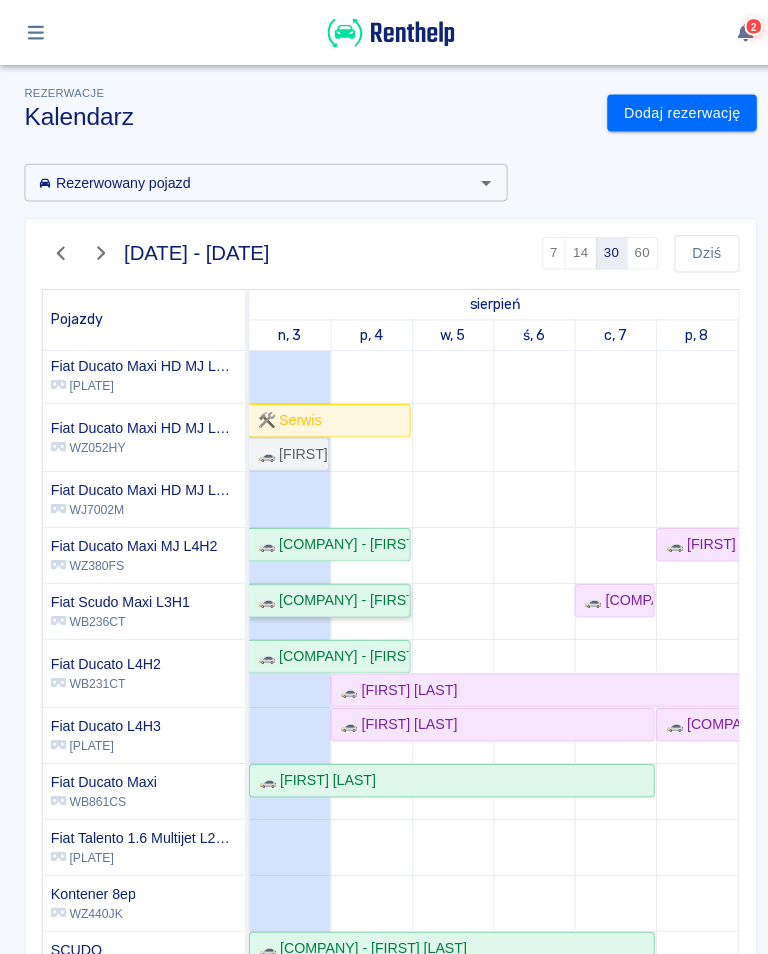 click on "🚗 [COMPANY] - [FIRST] [LAST]" at bounding box center (324, 590) 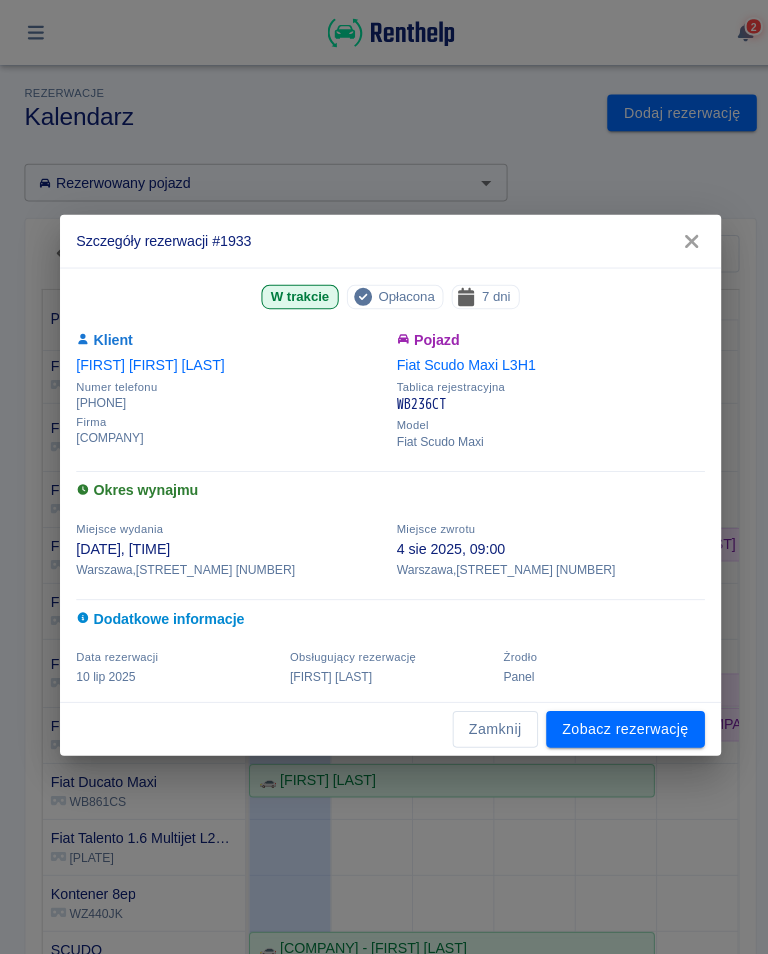 click 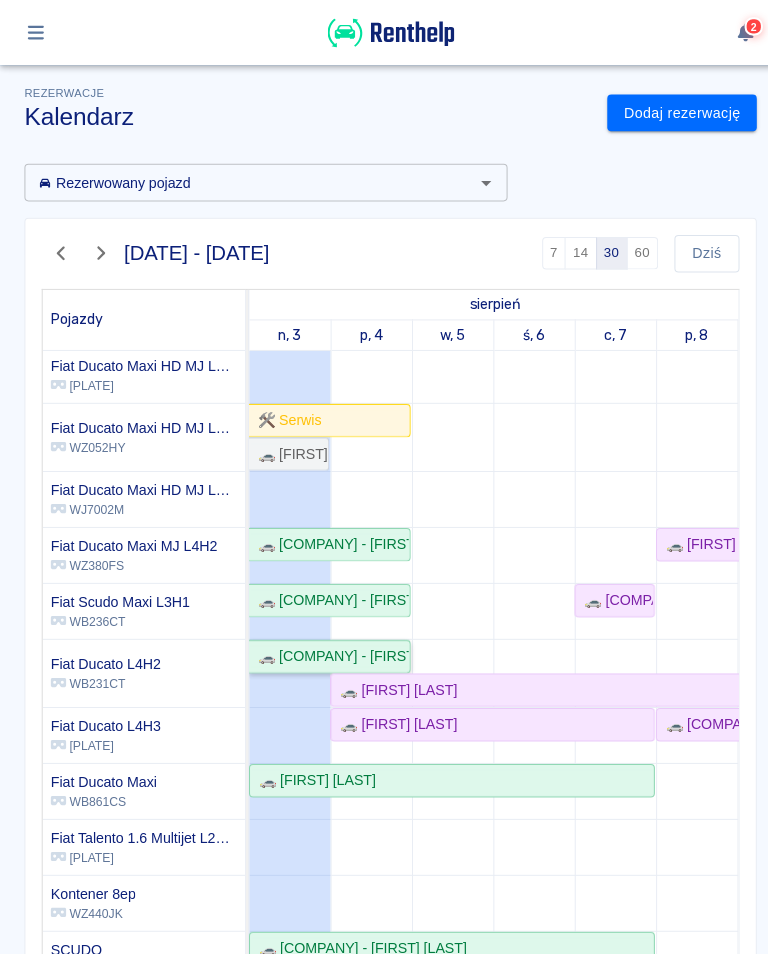 click on "🚗 [COMPANY] - [FIRST] [LAST]" at bounding box center (324, 645) 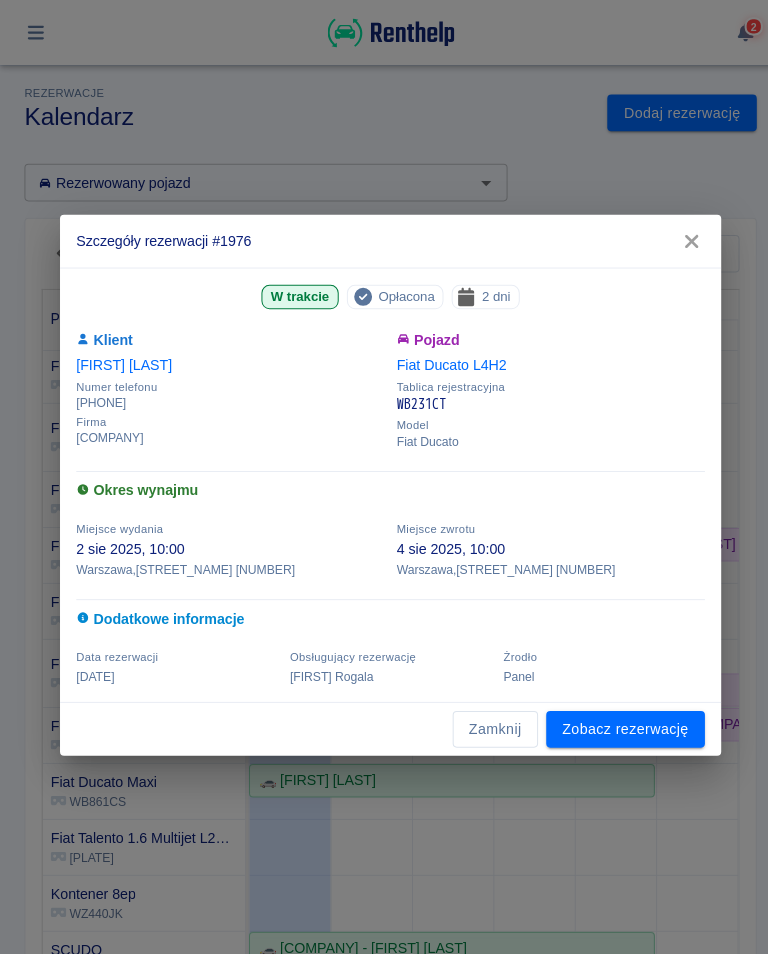 click 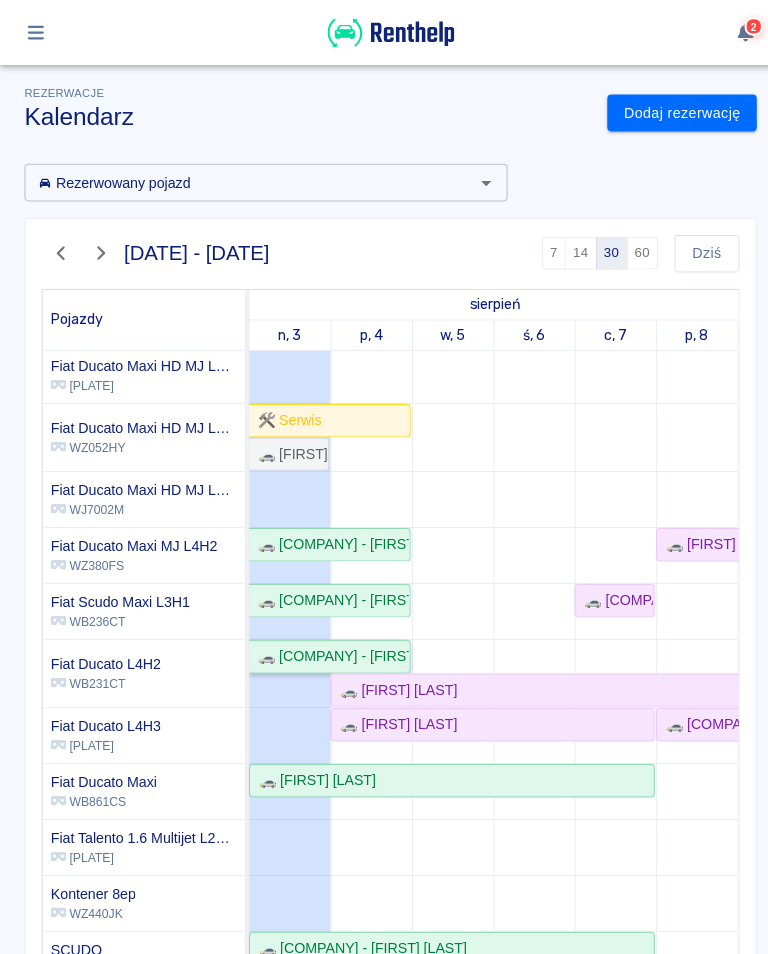 scroll, scrollTop: 205, scrollLeft: -10, axis: both 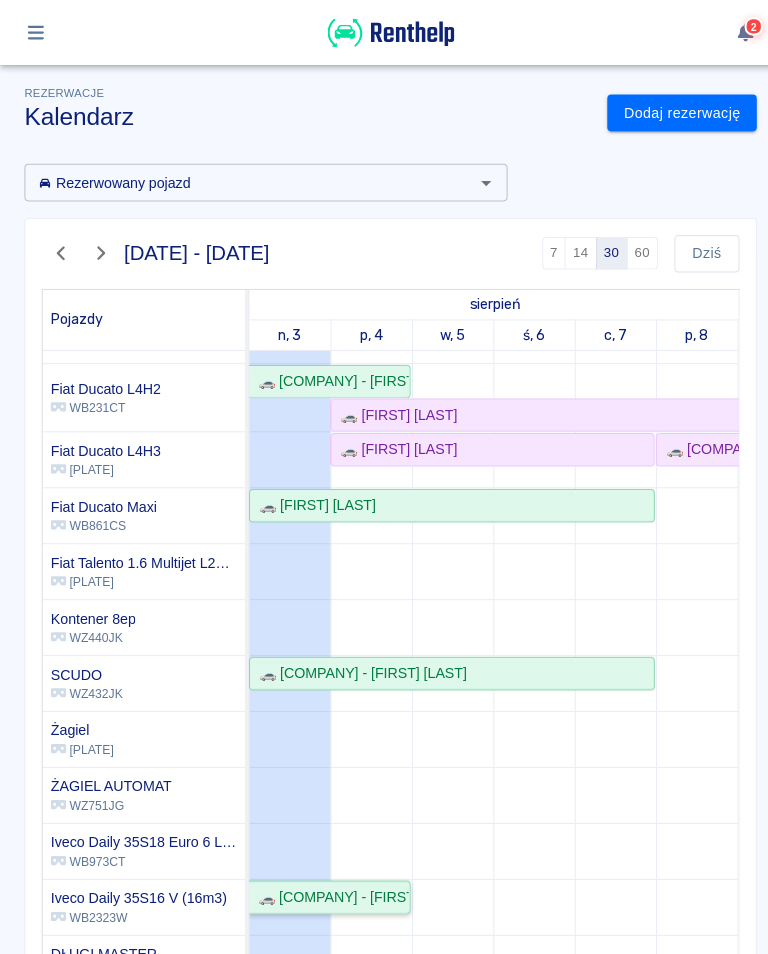 click on "🚗 [COMPANY] - [FIRST] [LAST]" at bounding box center (324, 881) 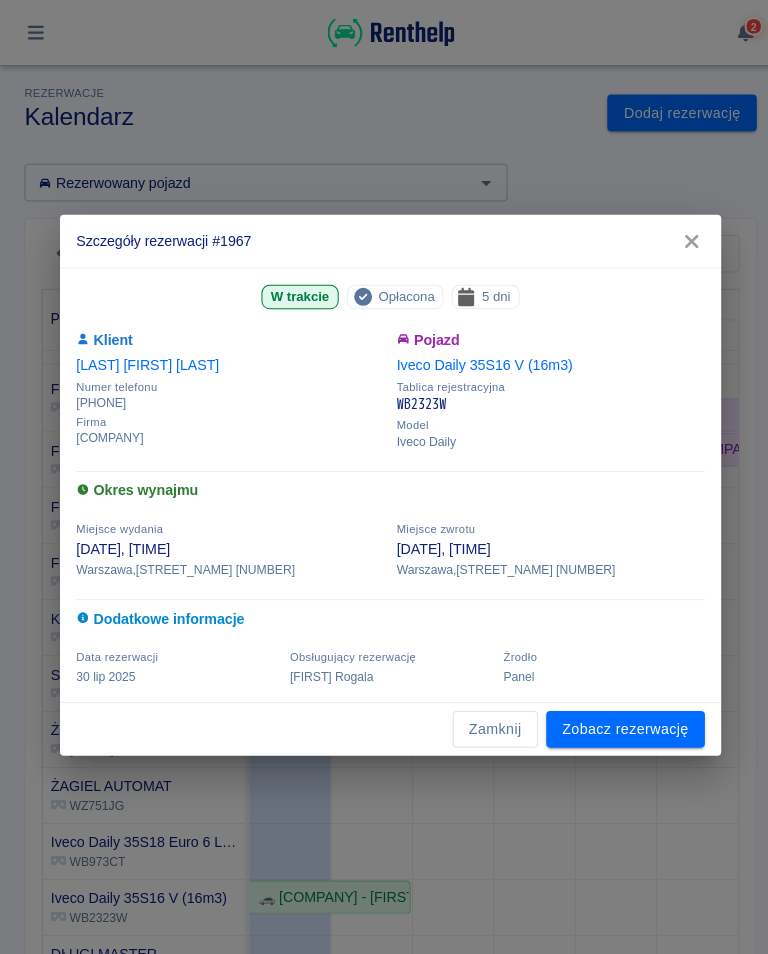 click 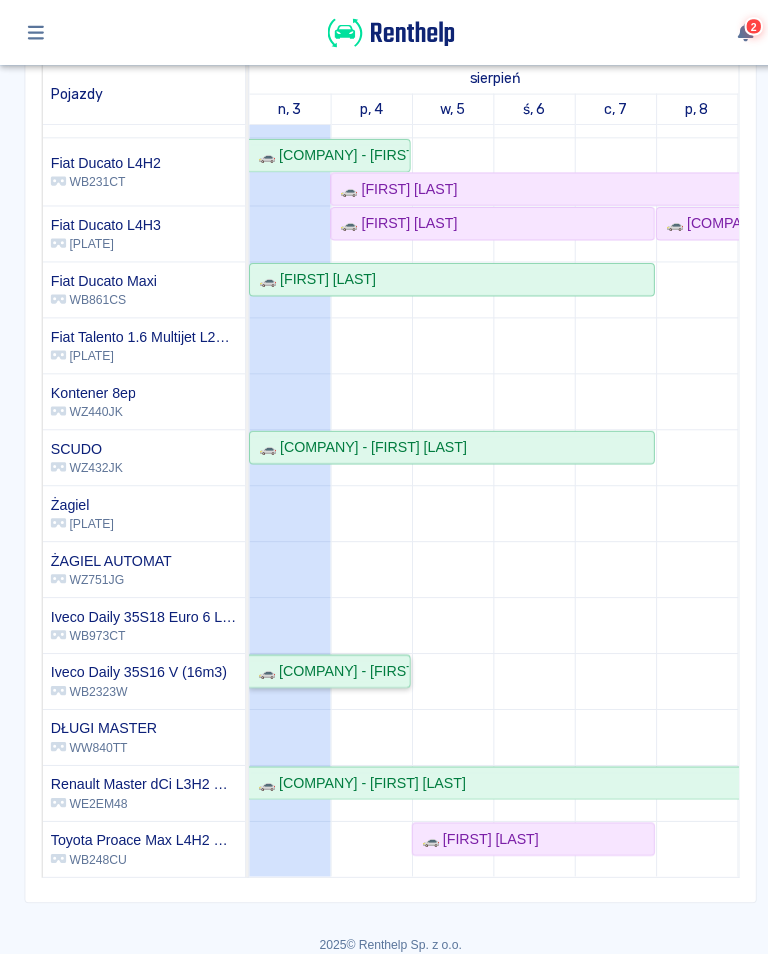 scroll, scrollTop: 221, scrollLeft: 0, axis: vertical 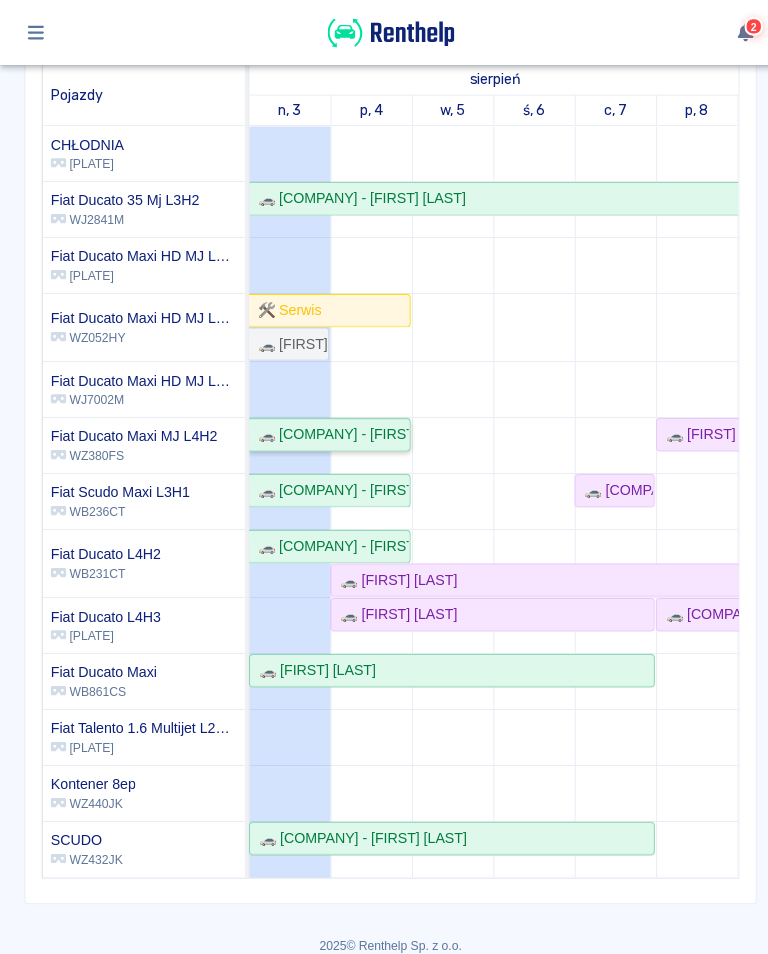 click on "🚗 [COMPANY] - [FIRST] [LAST]" at bounding box center (324, 427) 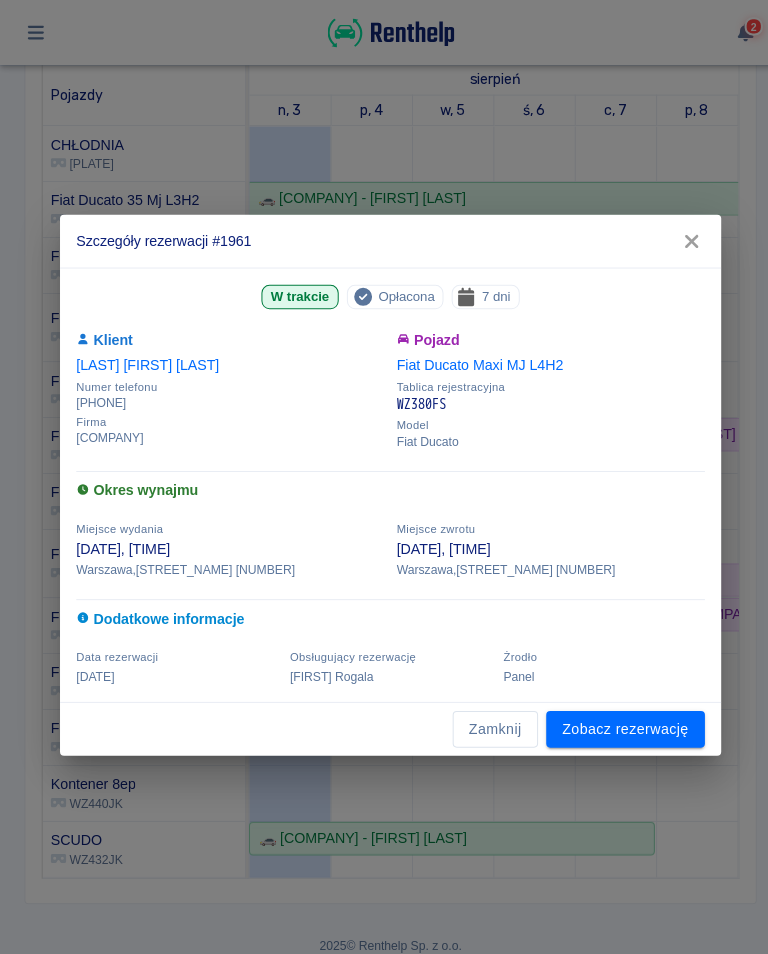 click 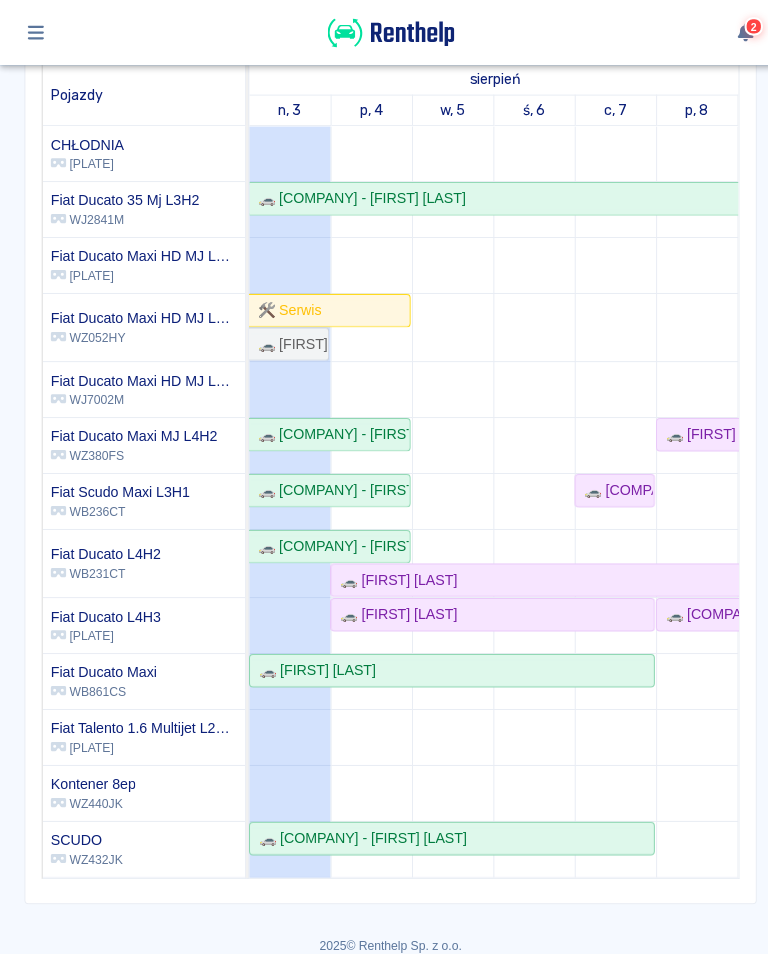 click at bounding box center (685, 685) 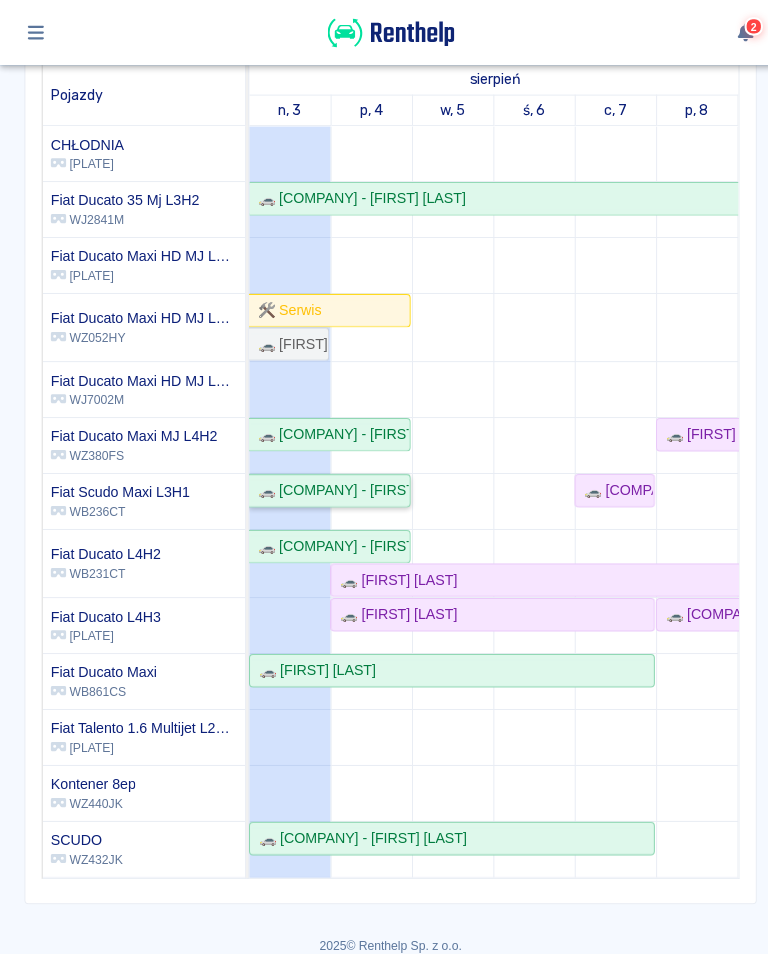 click on "🚗 [COMPANY] - [FIRST] [LAST]" at bounding box center [324, 482] 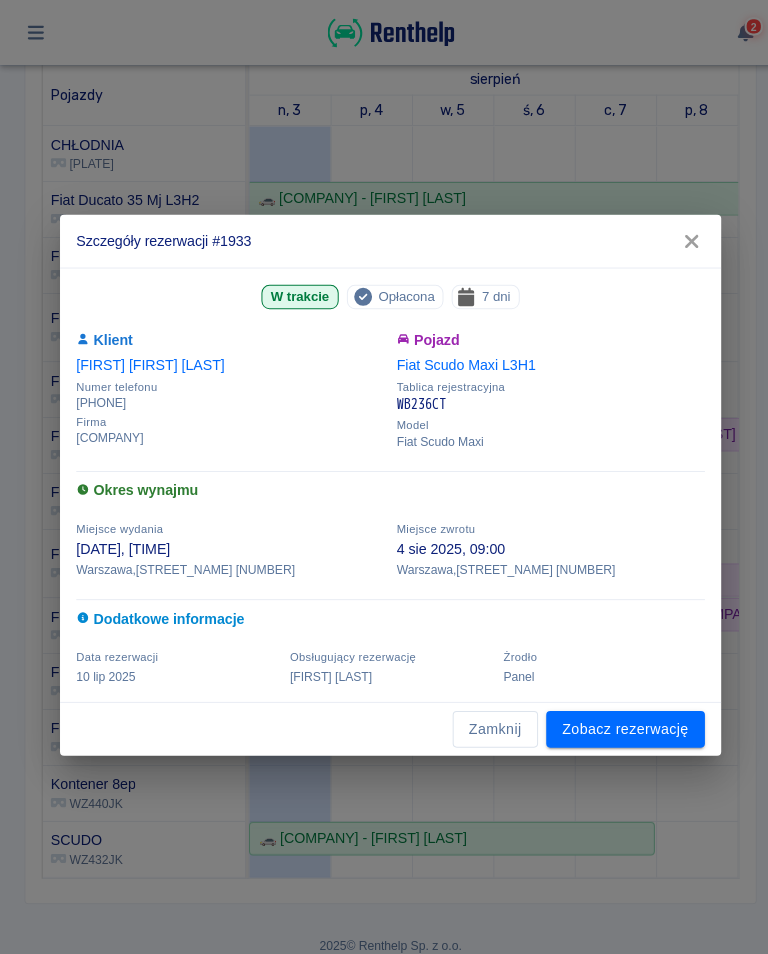 click 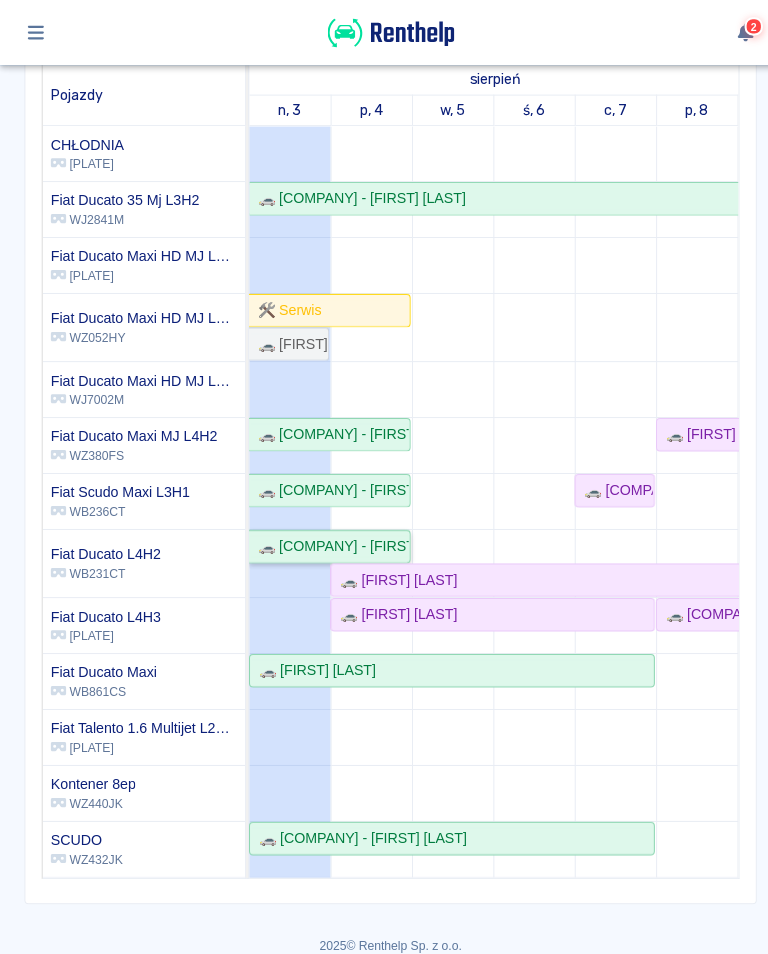 click on "🚗 [COMPANY] - [FIRST] [LAST]" at bounding box center [324, 537] 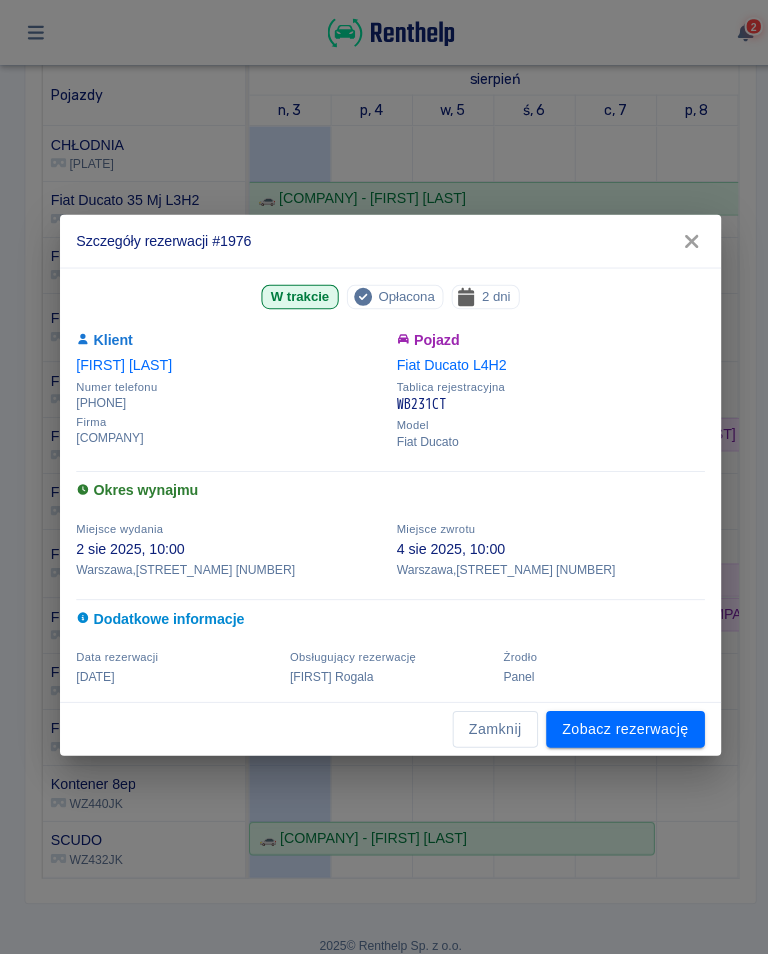 click 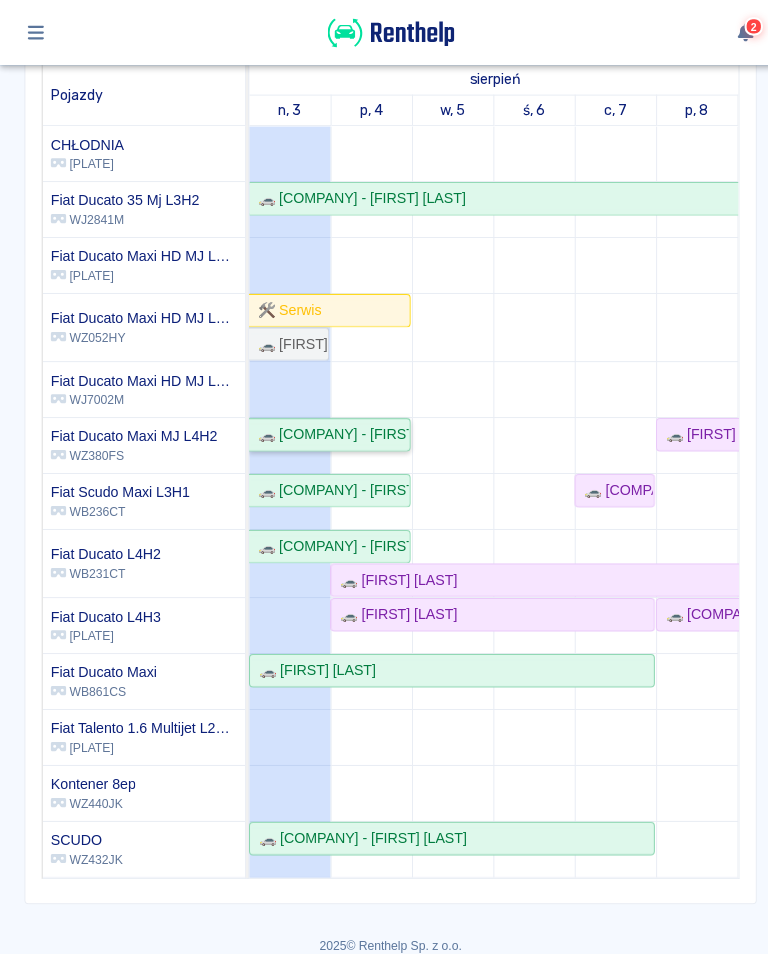 click on "🚗 [COMPANY] - [FIRST] [LAST]" at bounding box center [324, 427] 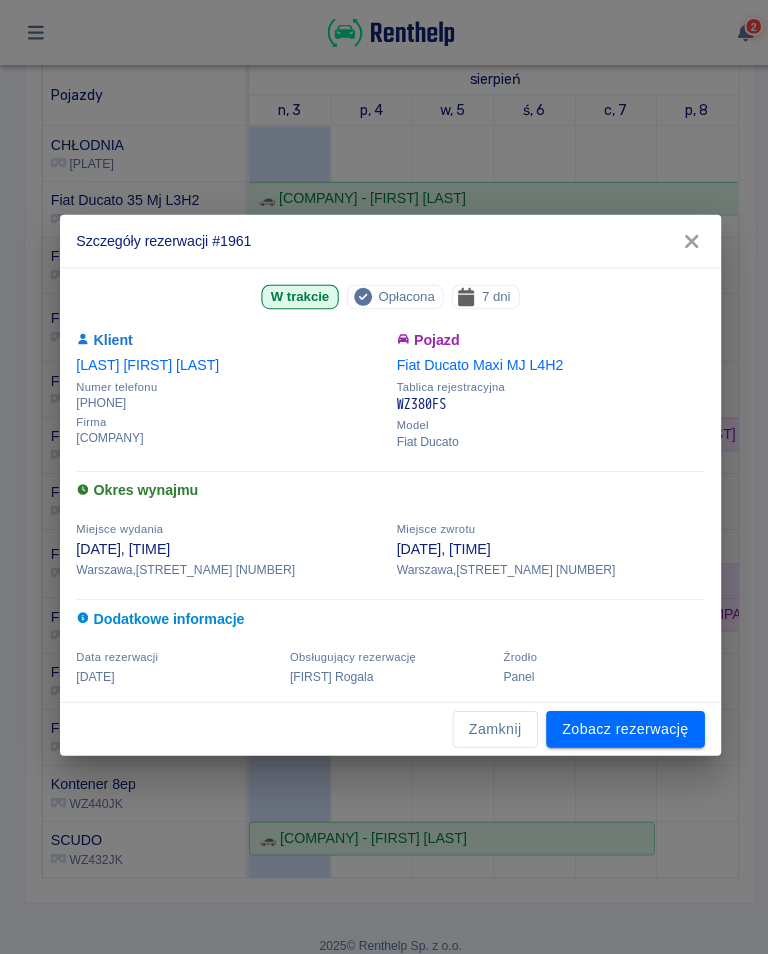 click 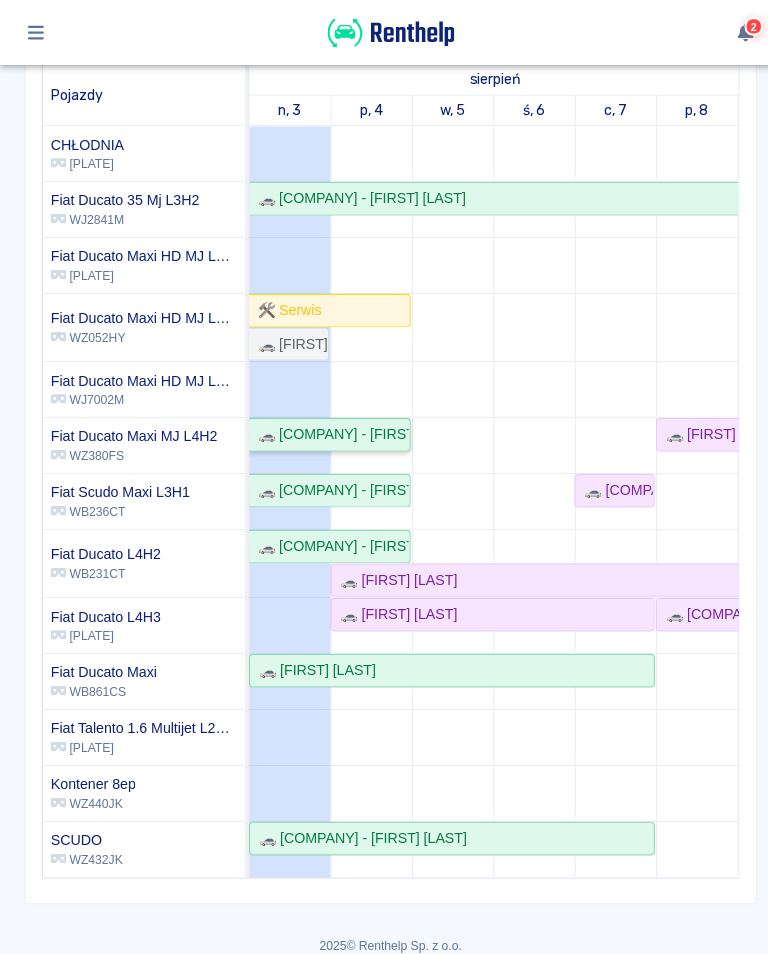 scroll, scrollTop: 47, scrollLeft: -4, axis: both 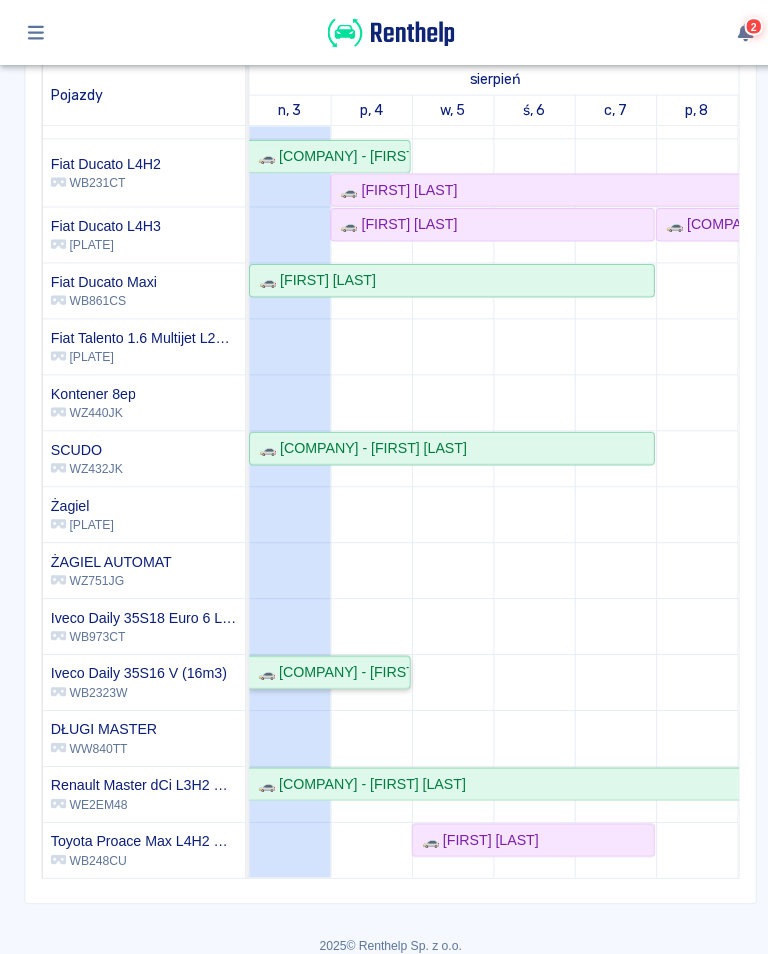 click on "🚗 [COMPANY] - [FIRST] [LAST]" at bounding box center (324, 660) 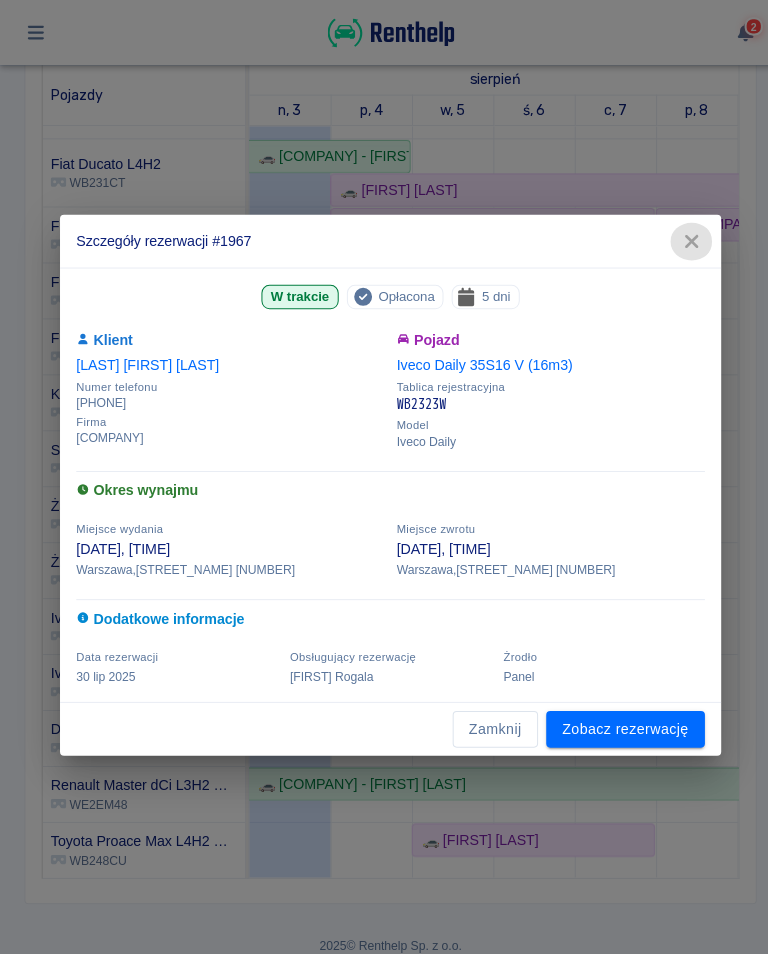 click 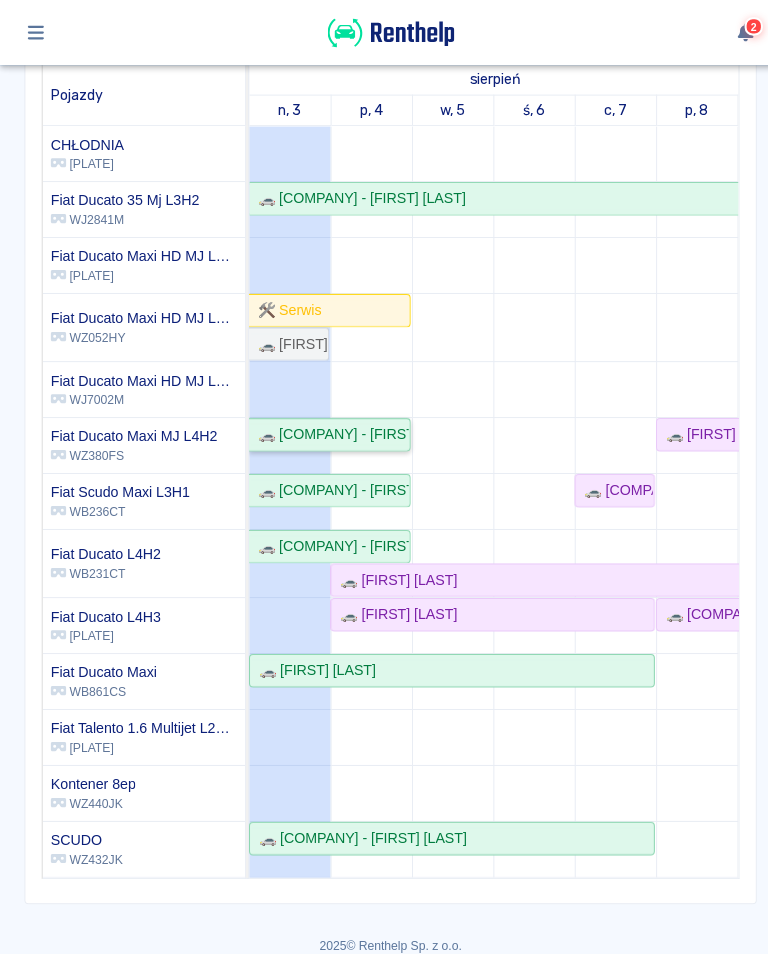 click on "🚗 [COMPANY] - [FIRST] [LAST]" at bounding box center [324, 427] 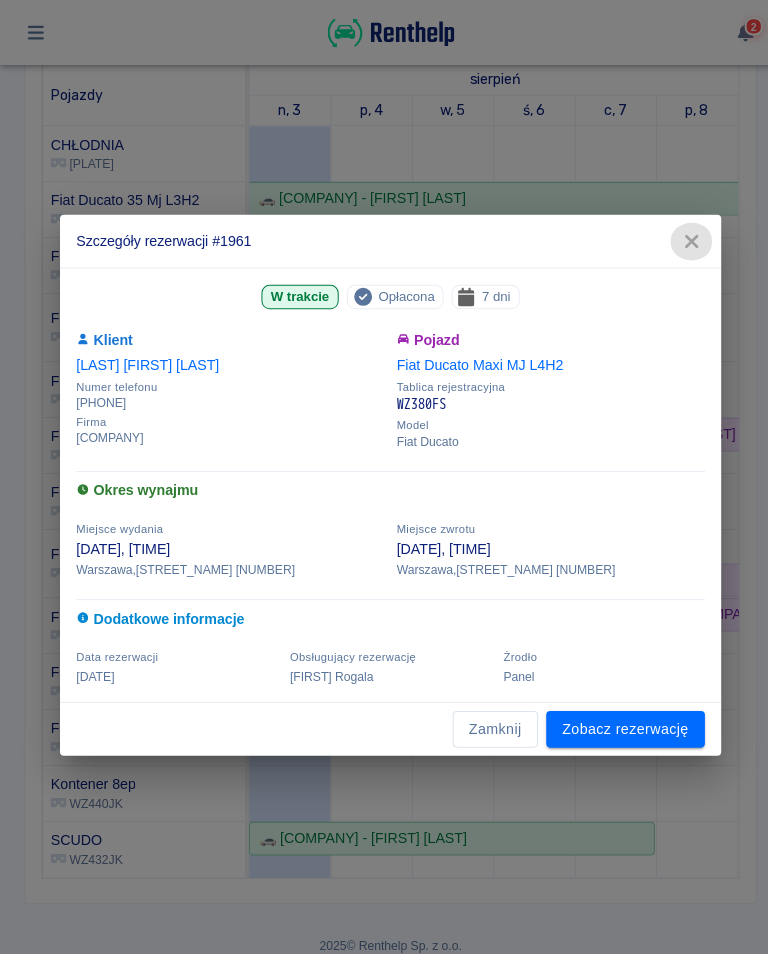 click 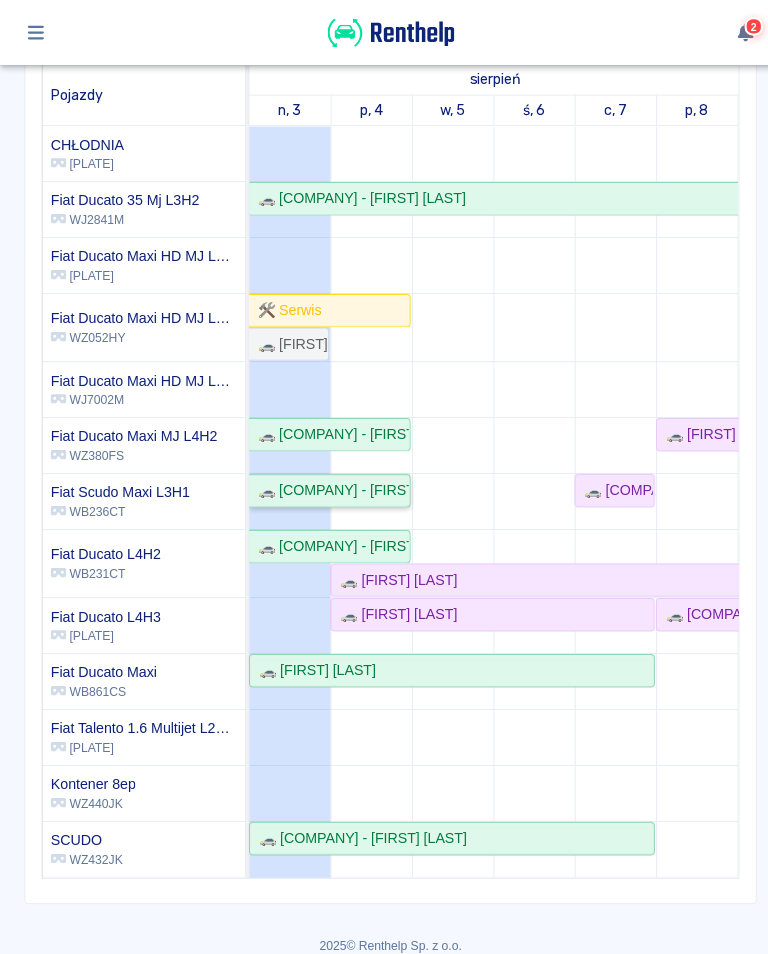 click on "🚗 [COMPANY] - [FIRST] [LAST]" at bounding box center [324, 482] 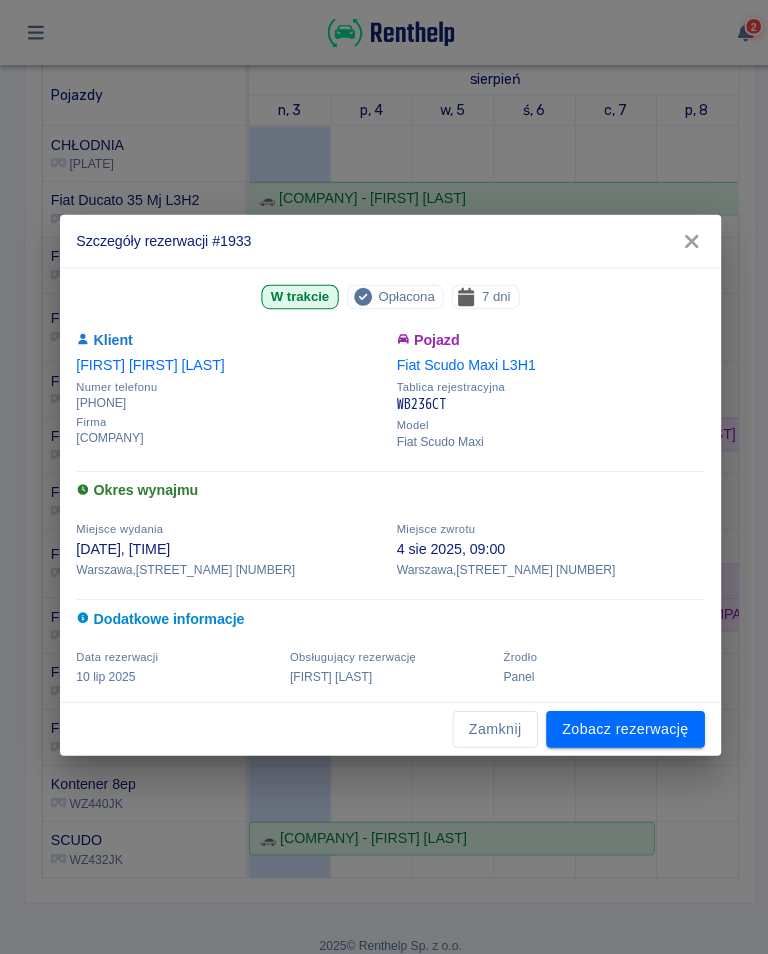 click 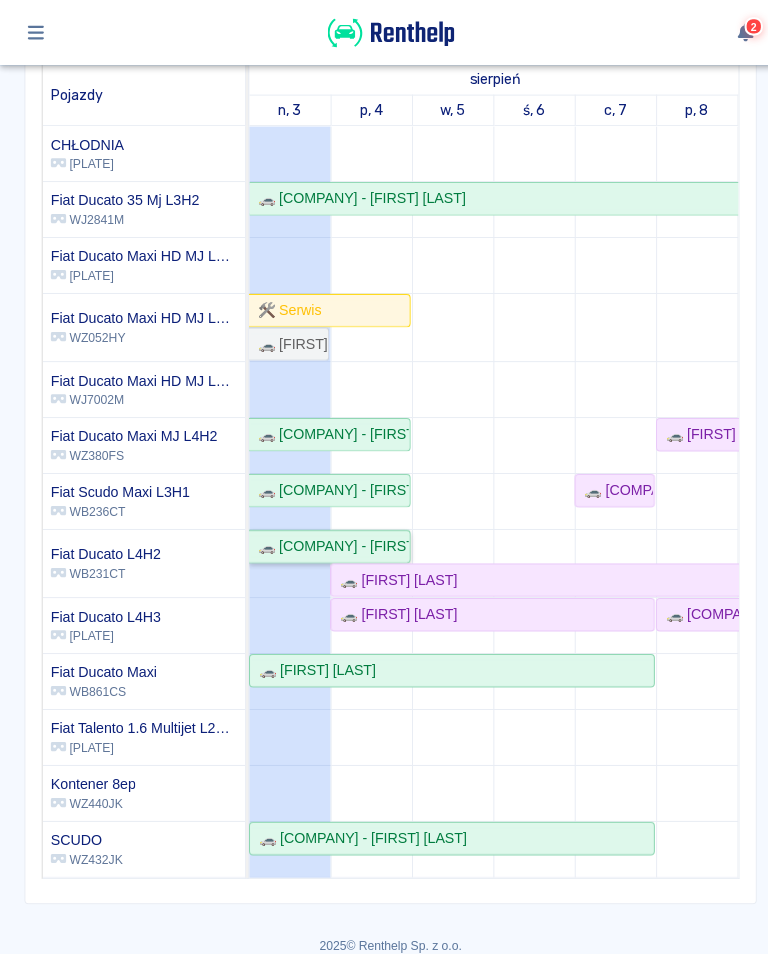 click on "🚗 [COMPANY] - [FIRST] [LAST]" at bounding box center [324, 537] 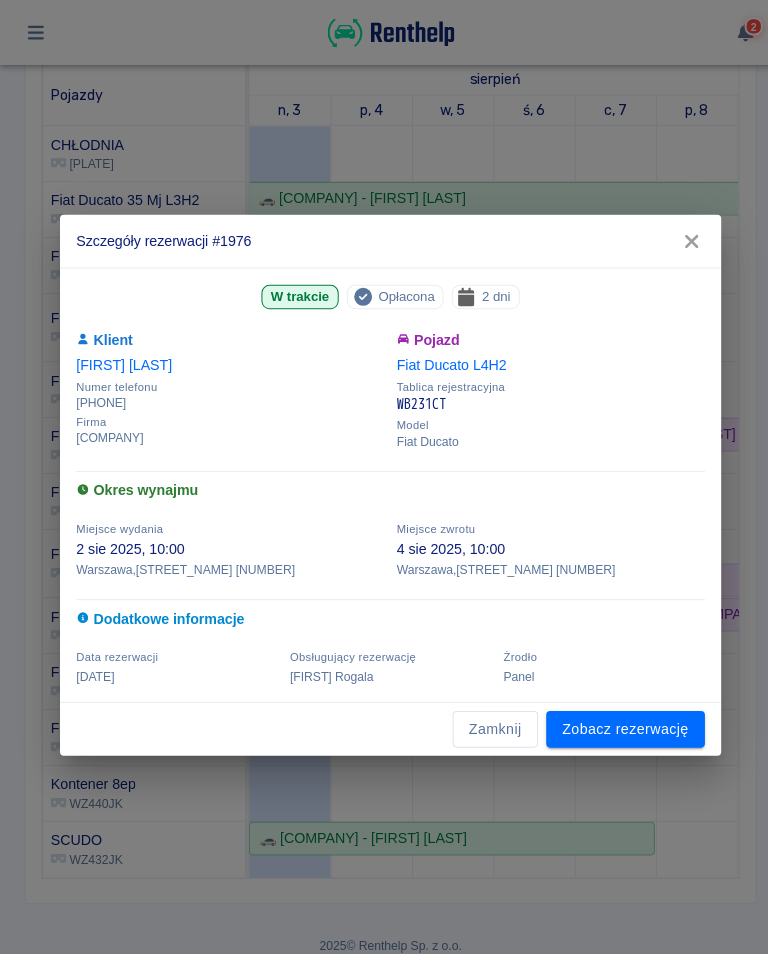 click 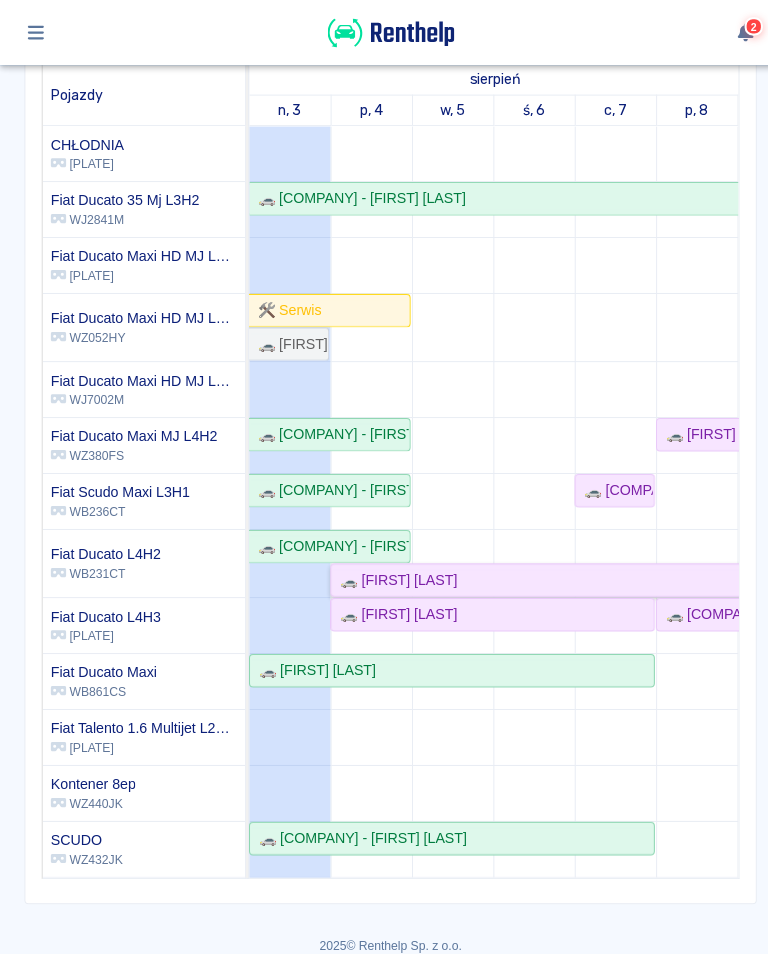 click on "🚗 [FIRST] [LAST]" 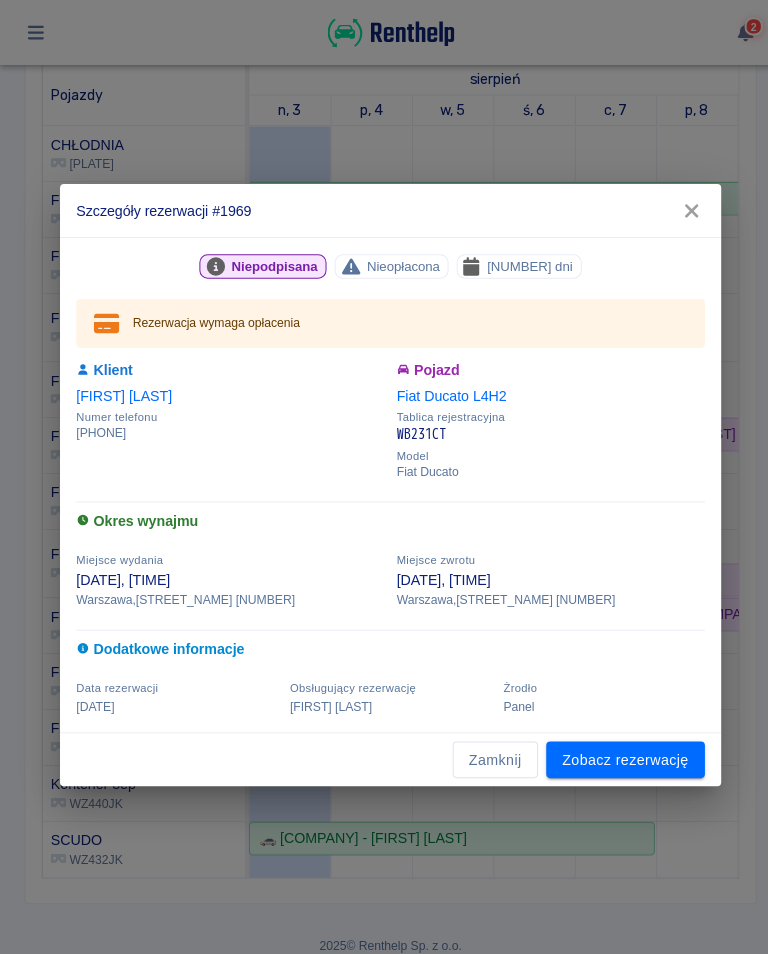 click 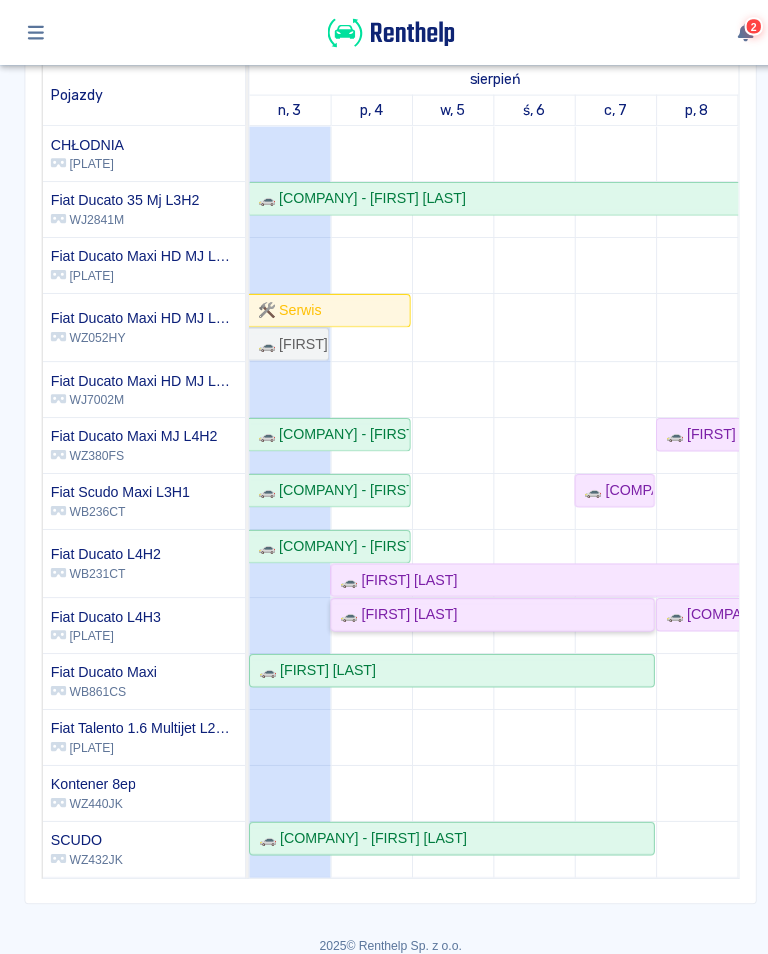 click on "🚗 [FIRST] [LAST]" 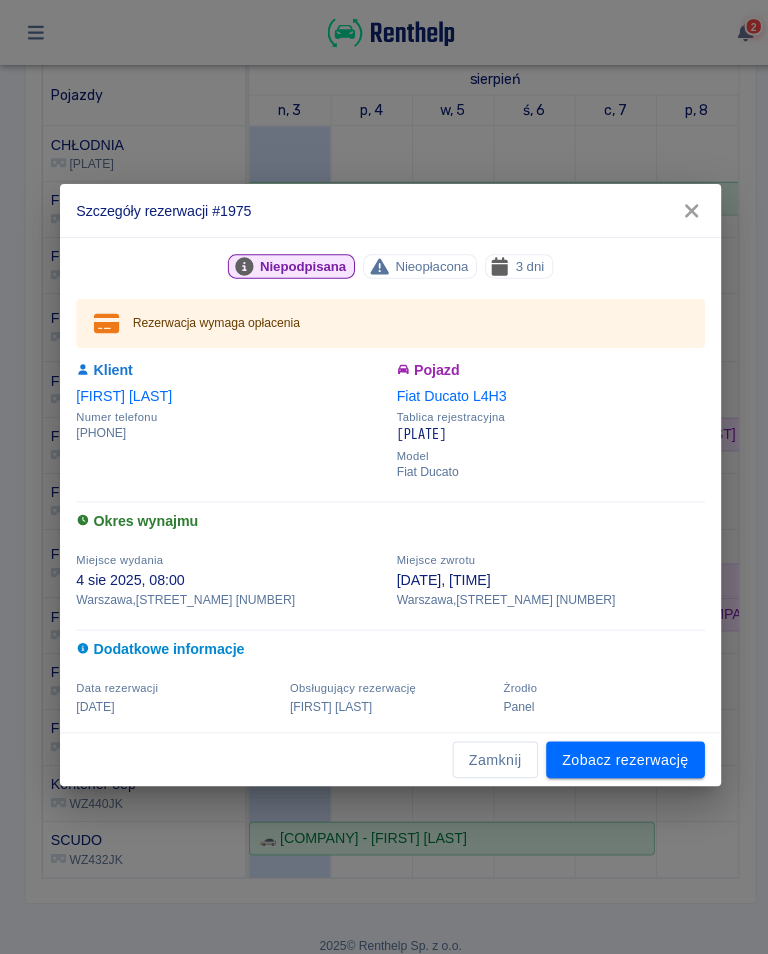 click 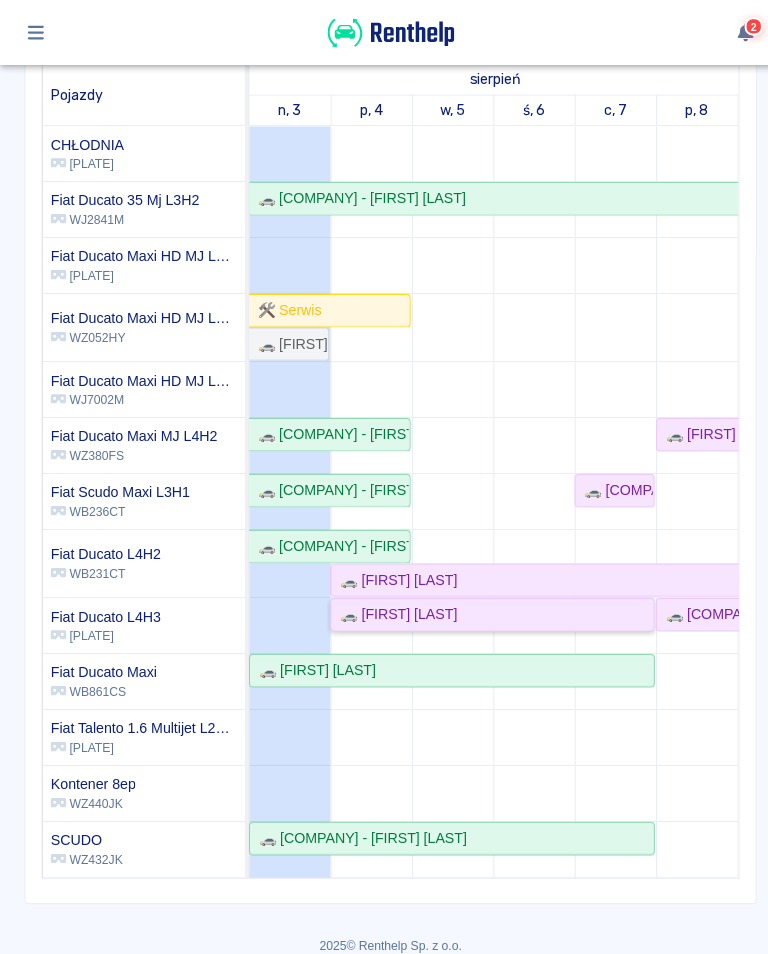 scroll, scrollTop: 121, scrollLeft: -5, axis: both 